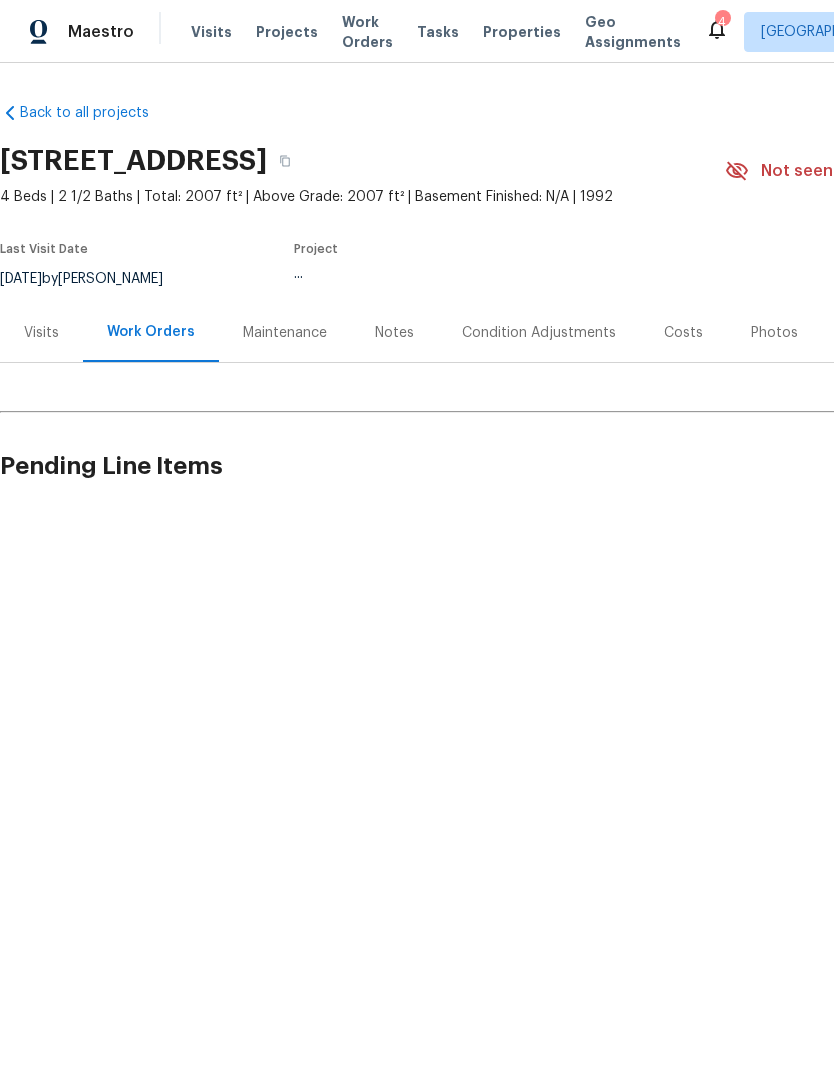 scroll, scrollTop: 0, scrollLeft: 0, axis: both 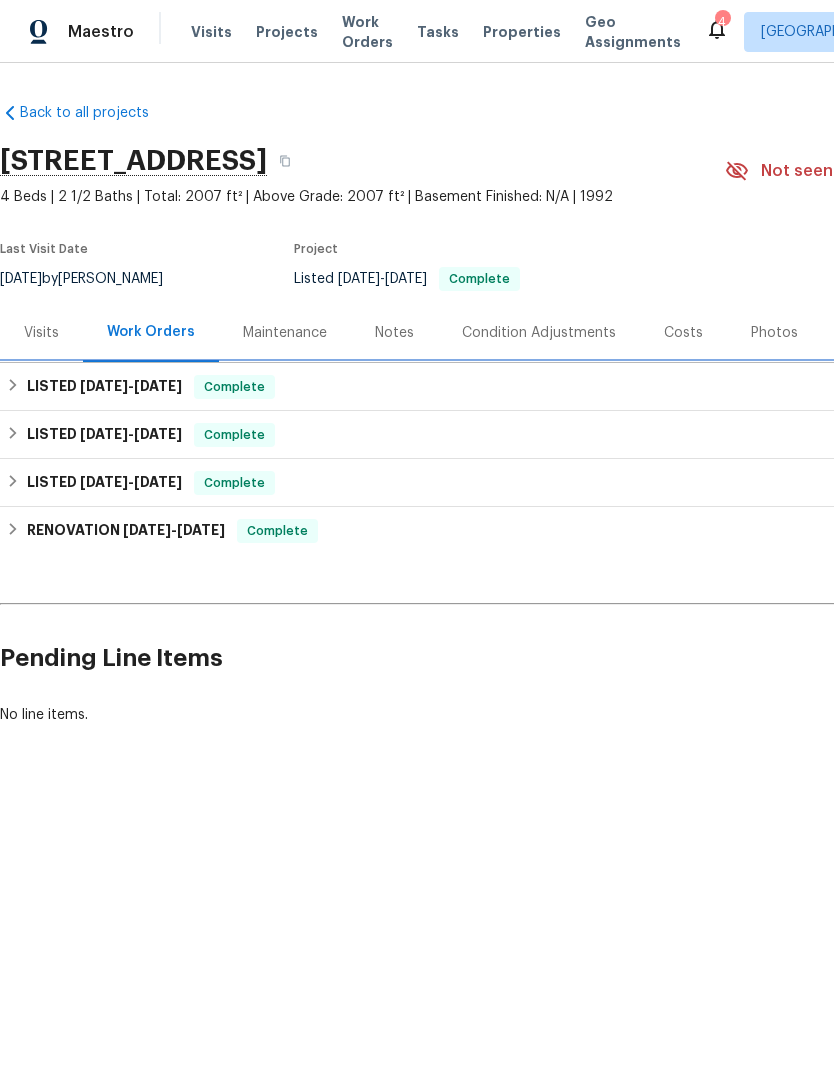 click on "LISTED   6/10/25  -  6/12/25" at bounding box center [104, 387] 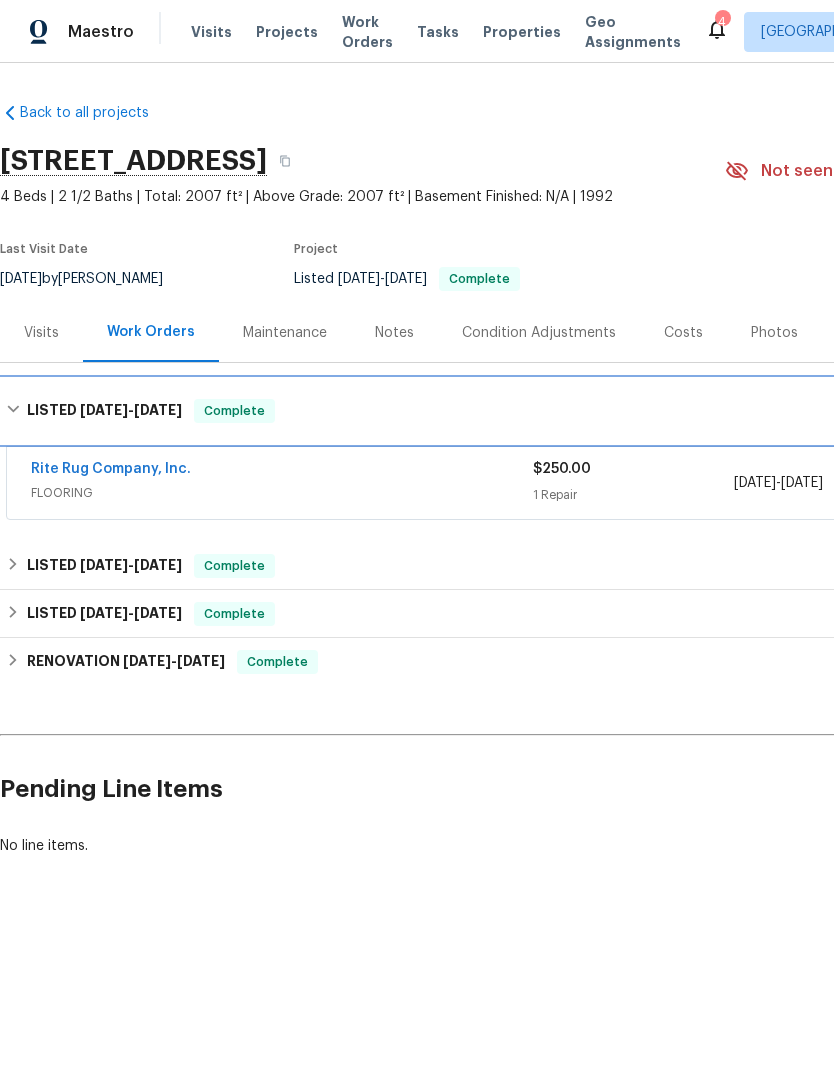 click on "LISTED   6/10/25  -  6/12/25" at bounding box center (104, 411) 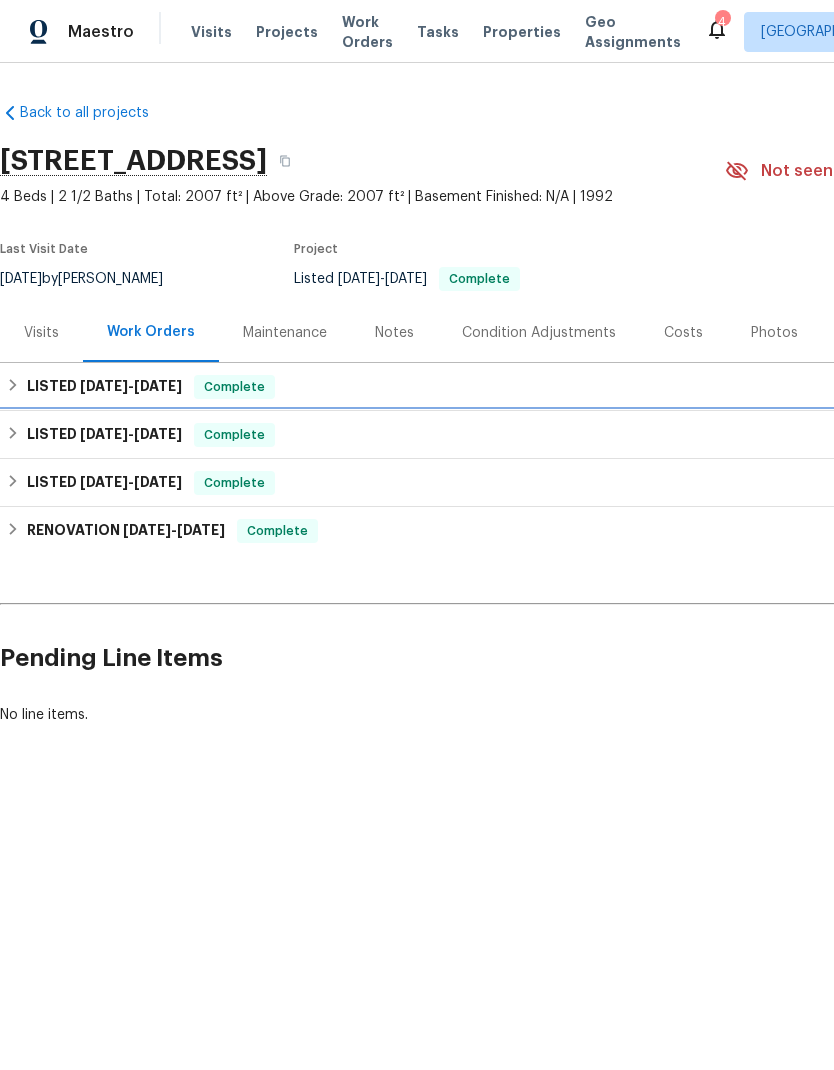 click on "6/6/25" at bounding box center [104, 434] 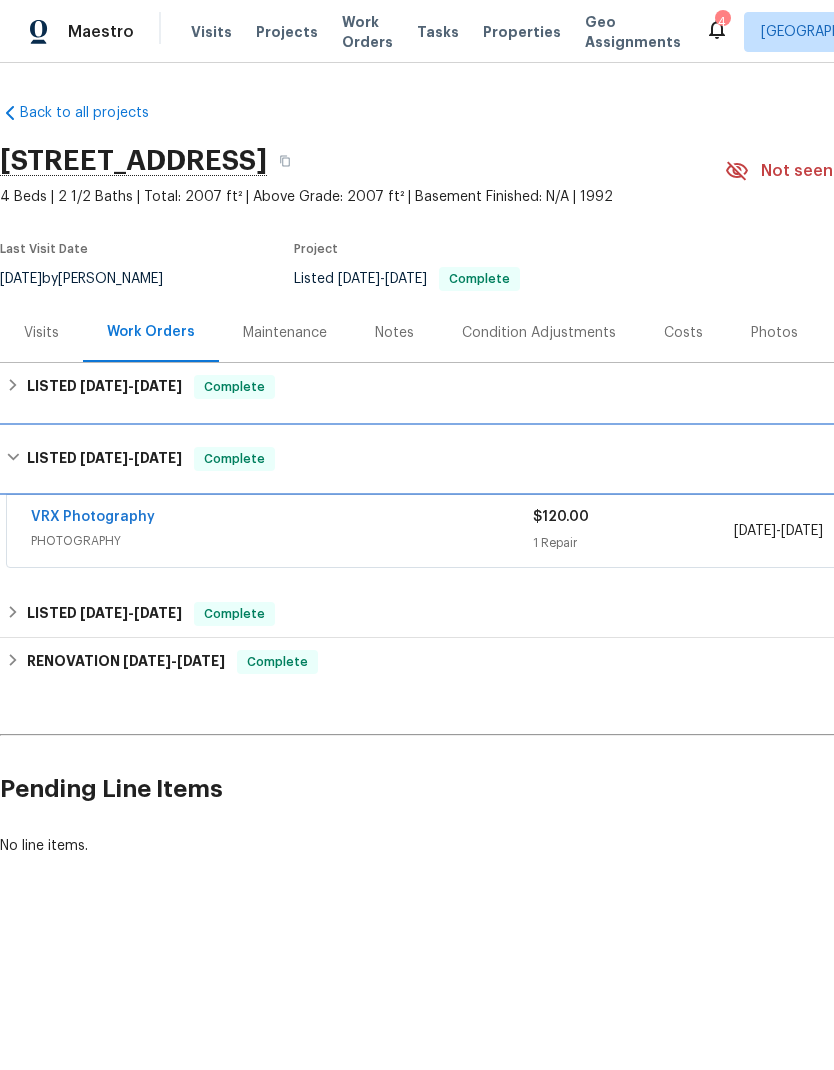 click on "LISTED   6/6/25  -  6/7/25" at bounding box center [104, 459] 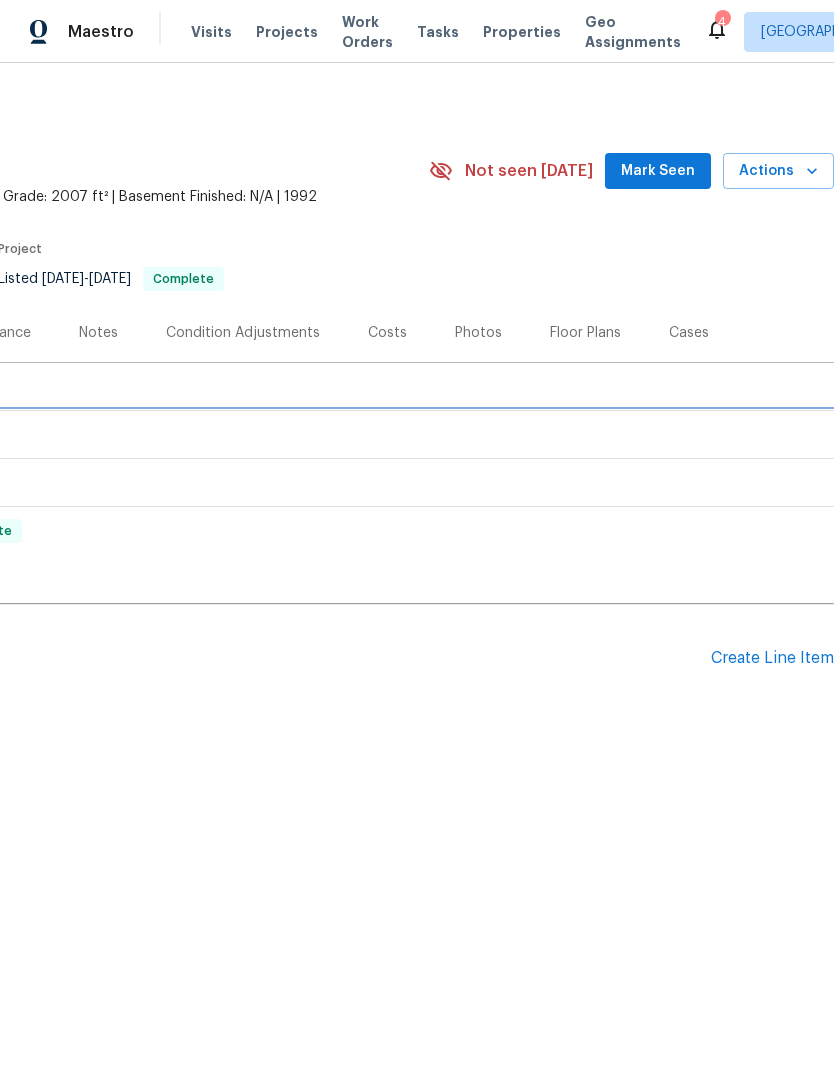 scroll, scrollTop: 0, scrollLeft: 296, axis: horizontal 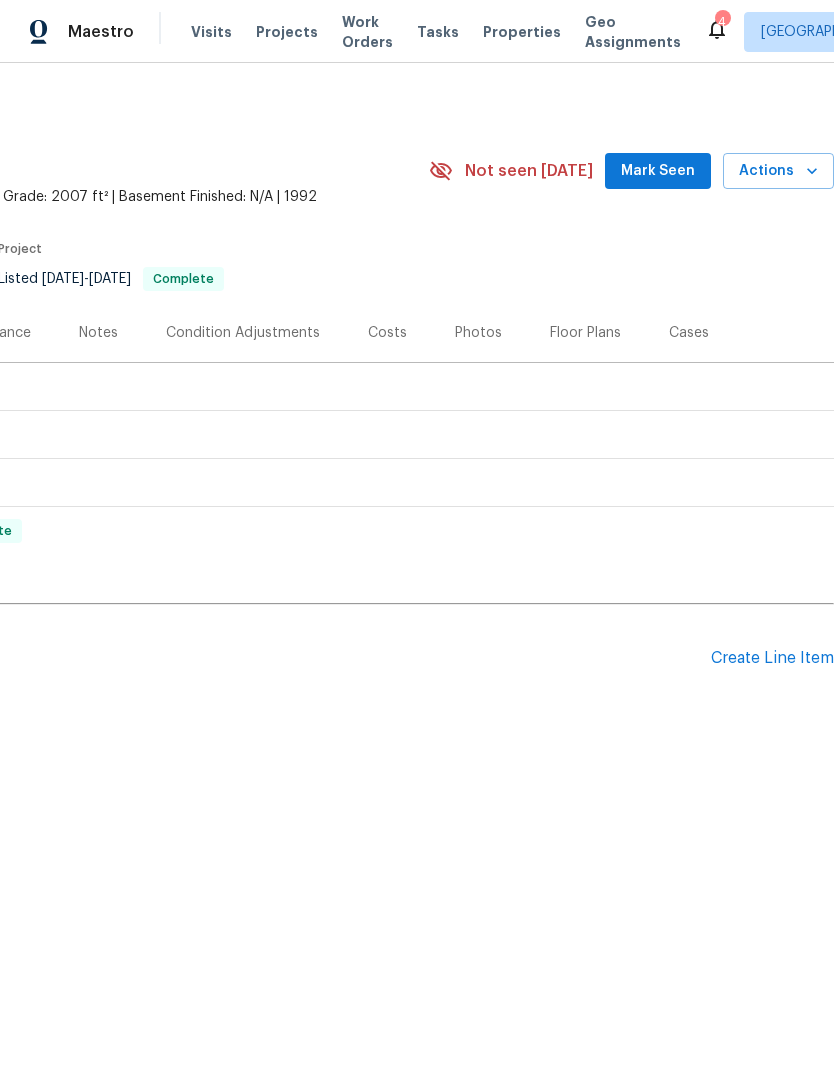click on "Create Line Item" at bounding box center [772, 658] 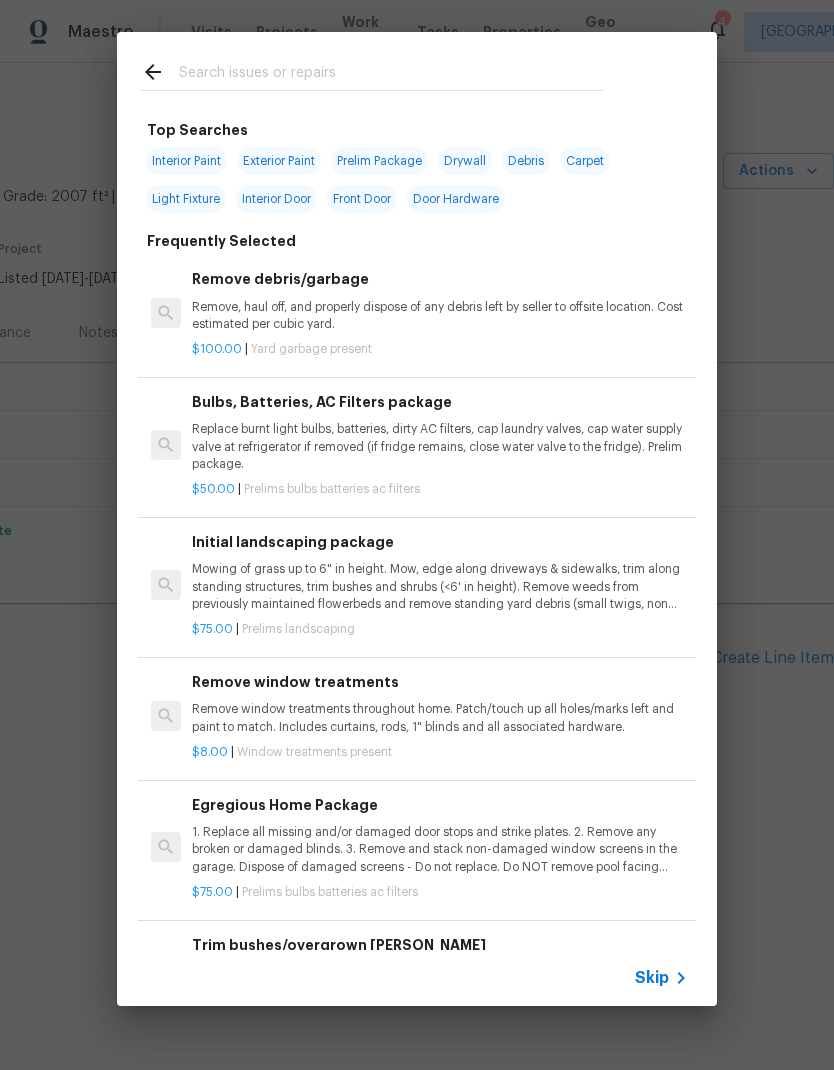 click at bounding box center [391, 75] 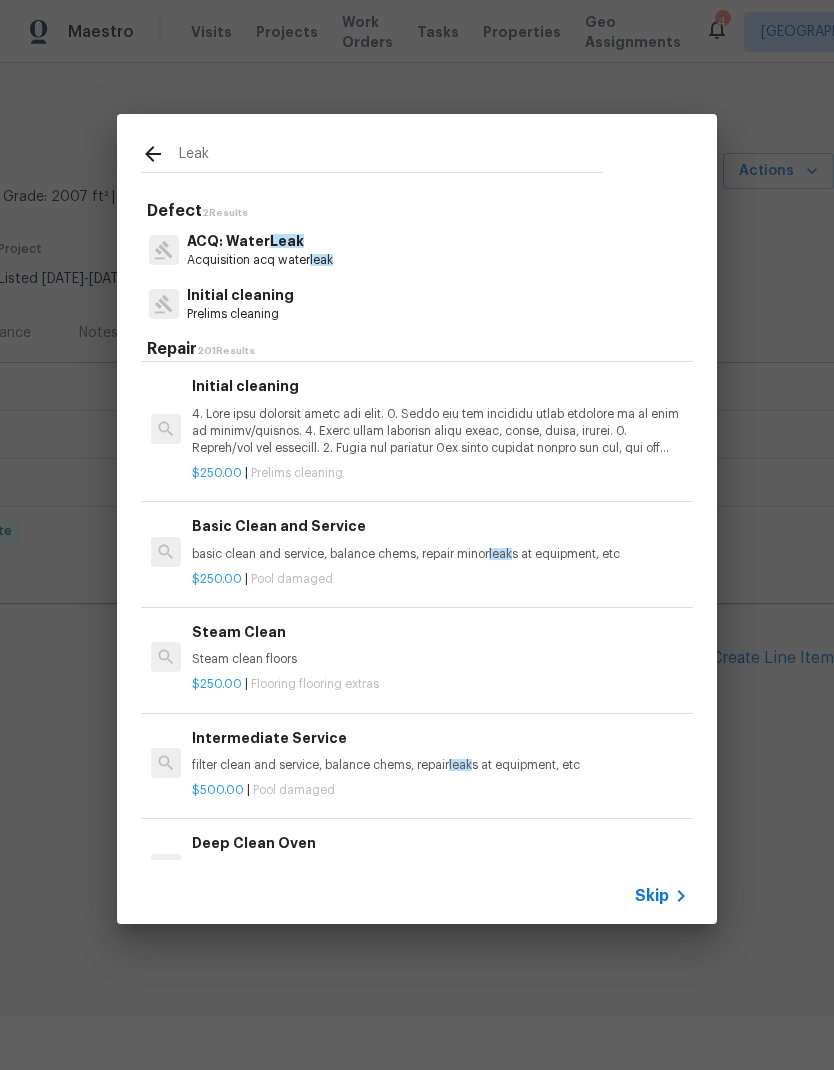 scroll, scrollTop: 368, scrollLeft: -1, axis: both 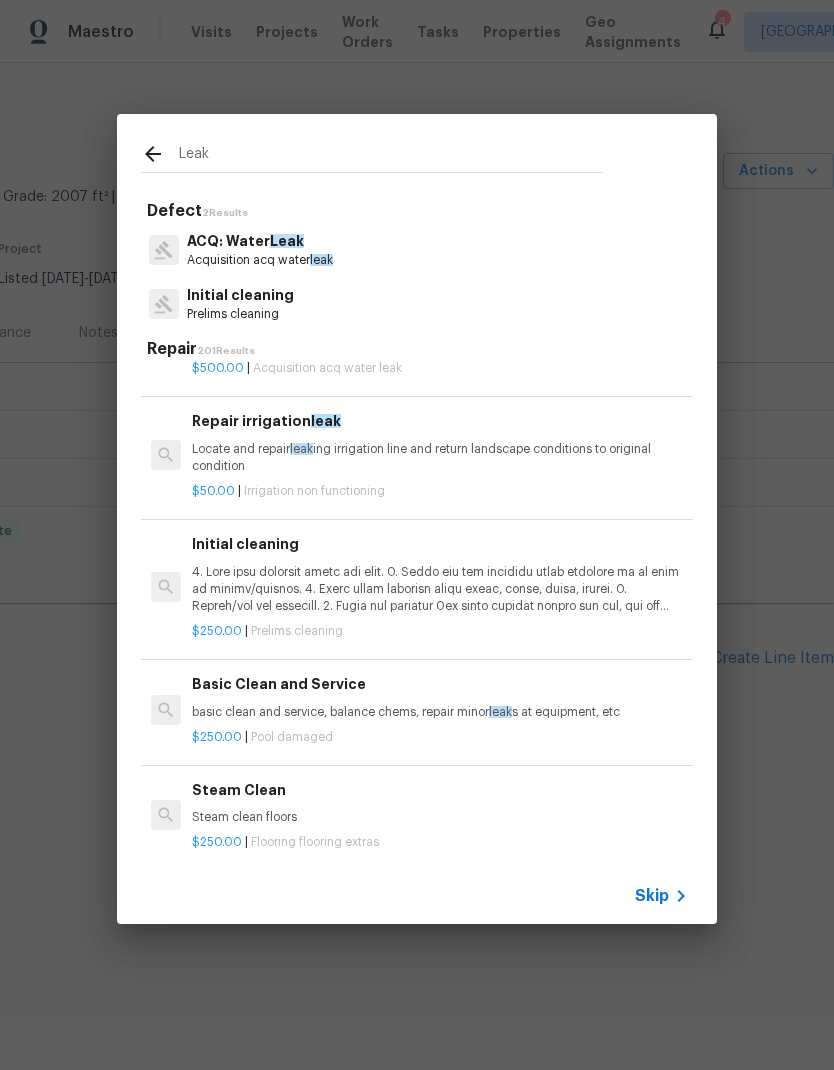 click on "Leak" at bounding box center [391, 157] 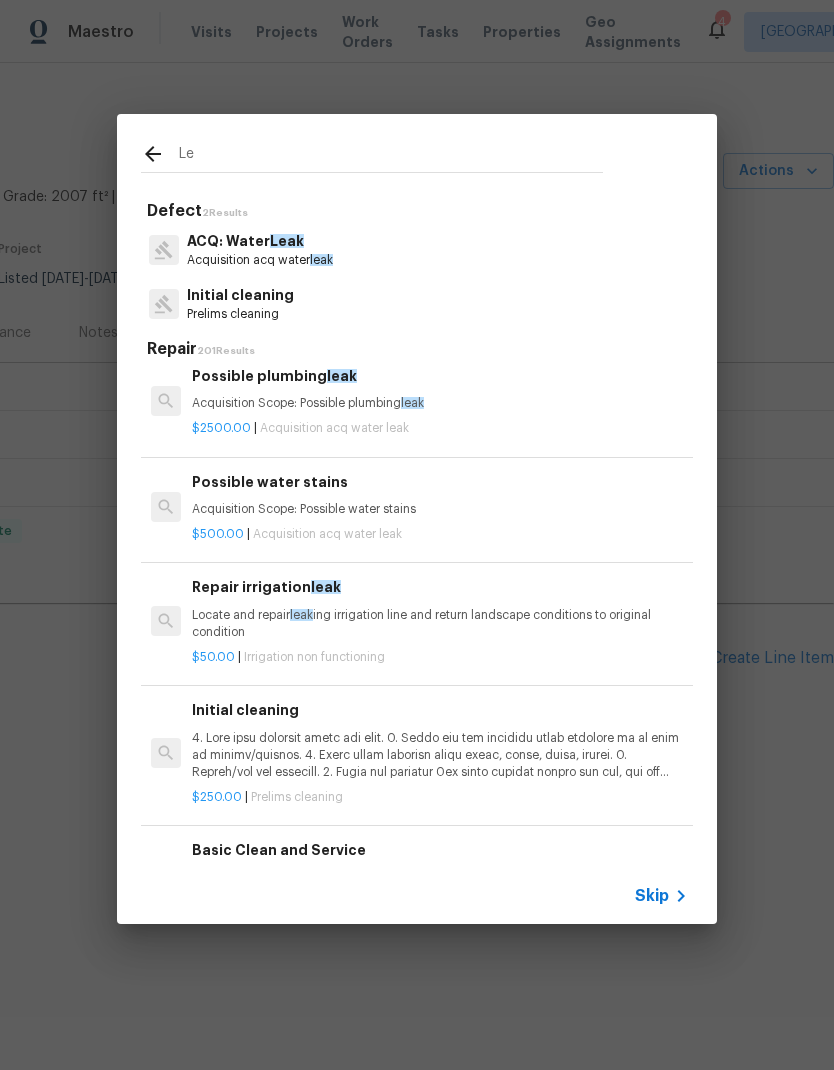 type on "L" 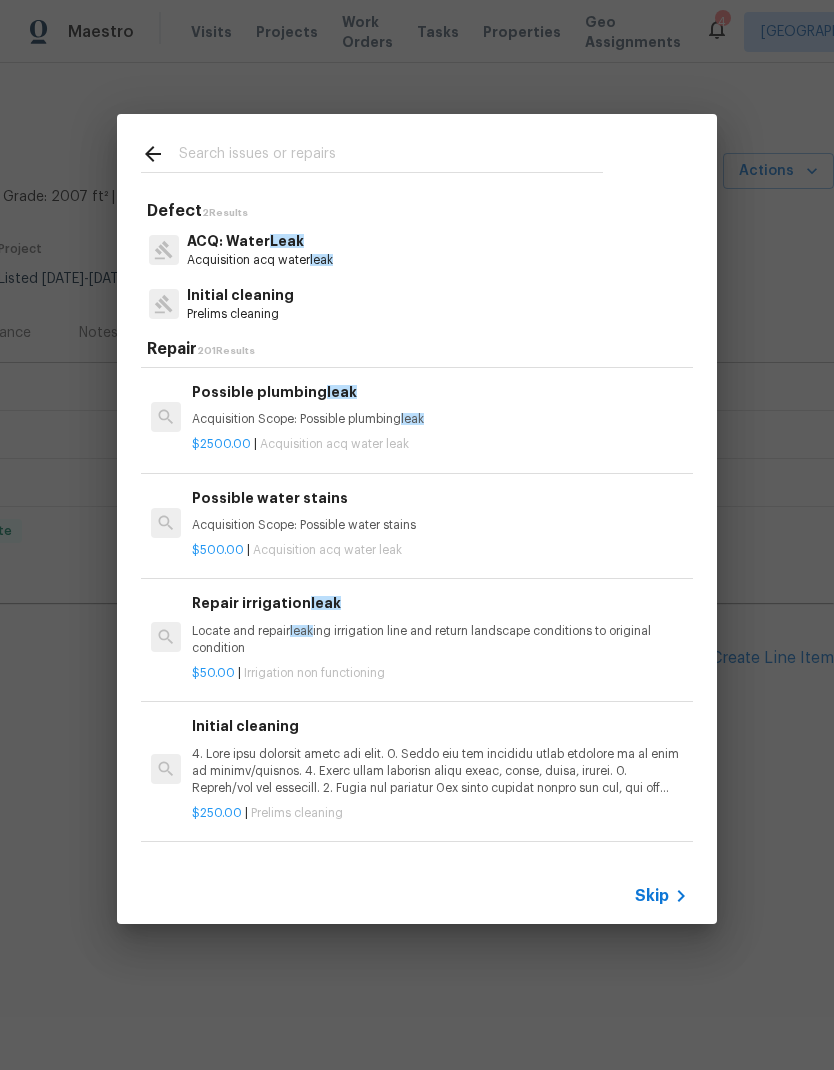 scroll, scrollTop: 99, scrollLeft: 0, axis: vertical 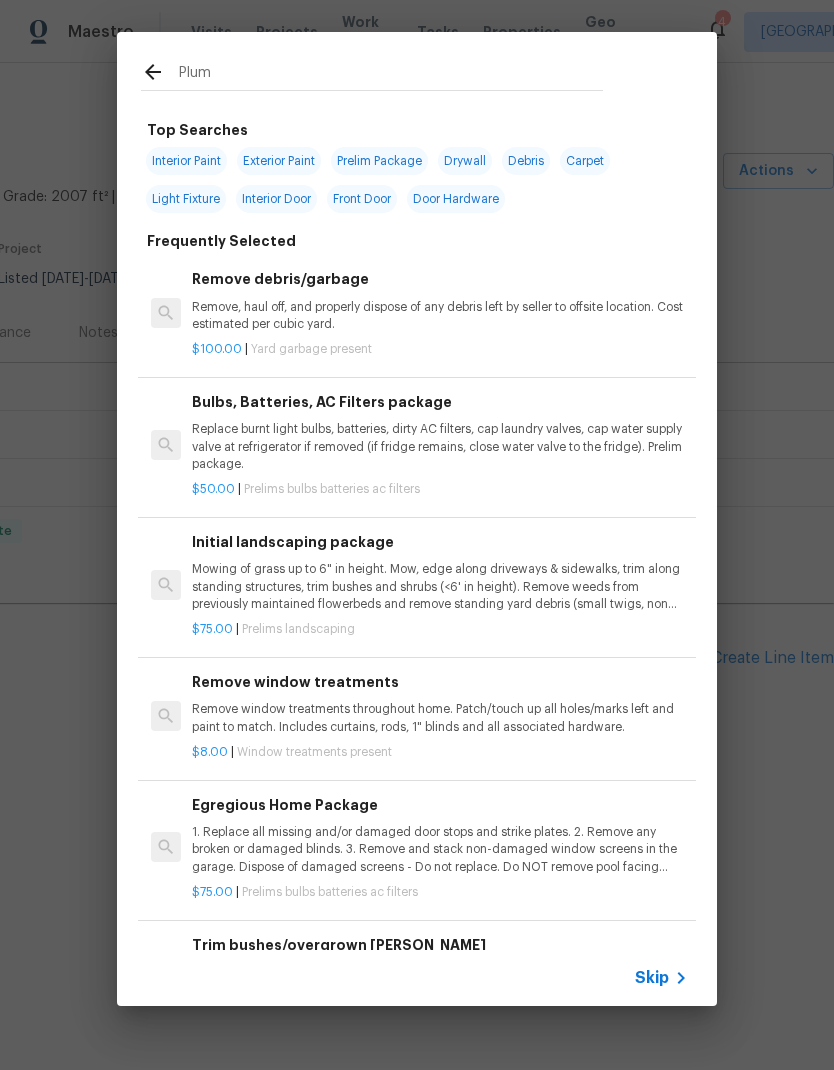 type on "Plumb" 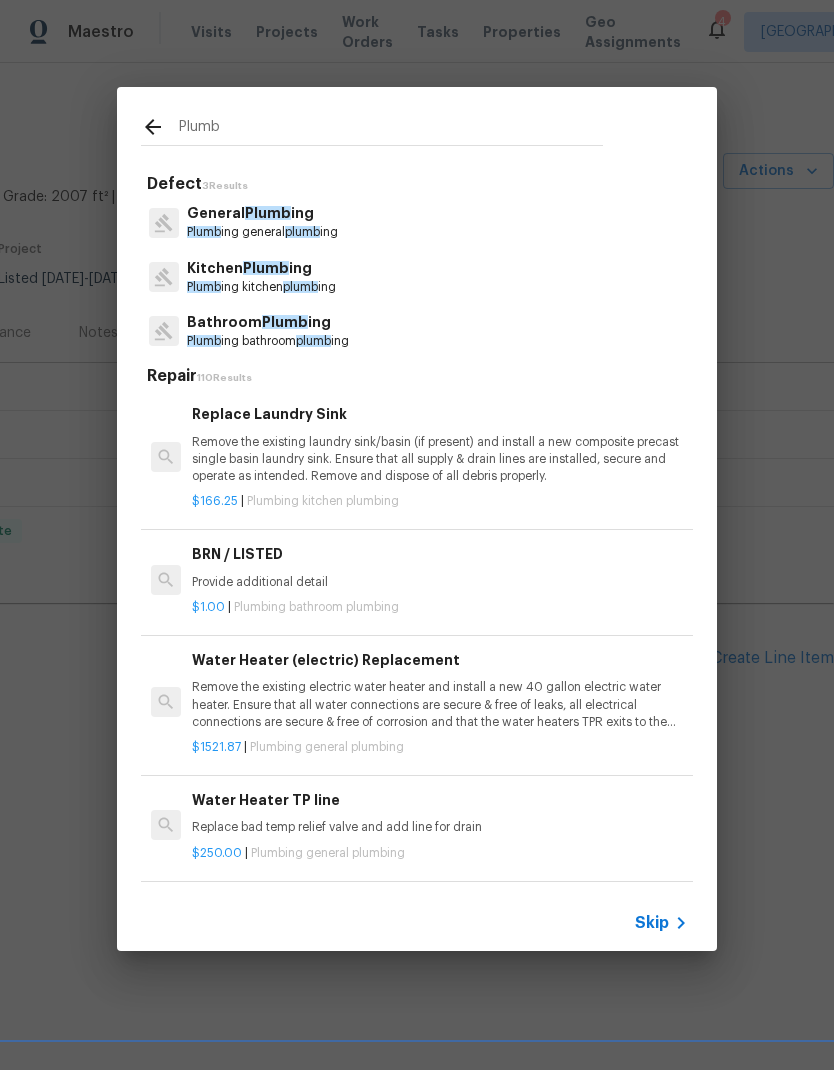 click on "plumb" at bounding box center (313, 341) 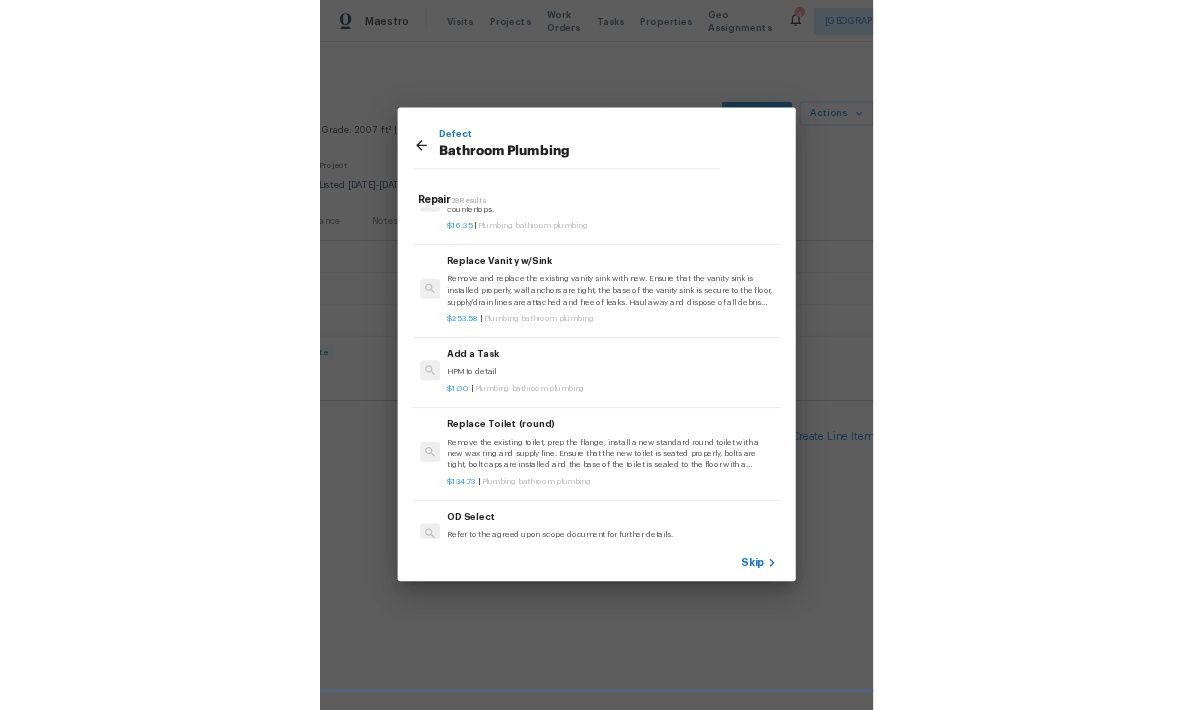scroll, scrollTop: 2961, scrollLeft: 0, axis: vertical 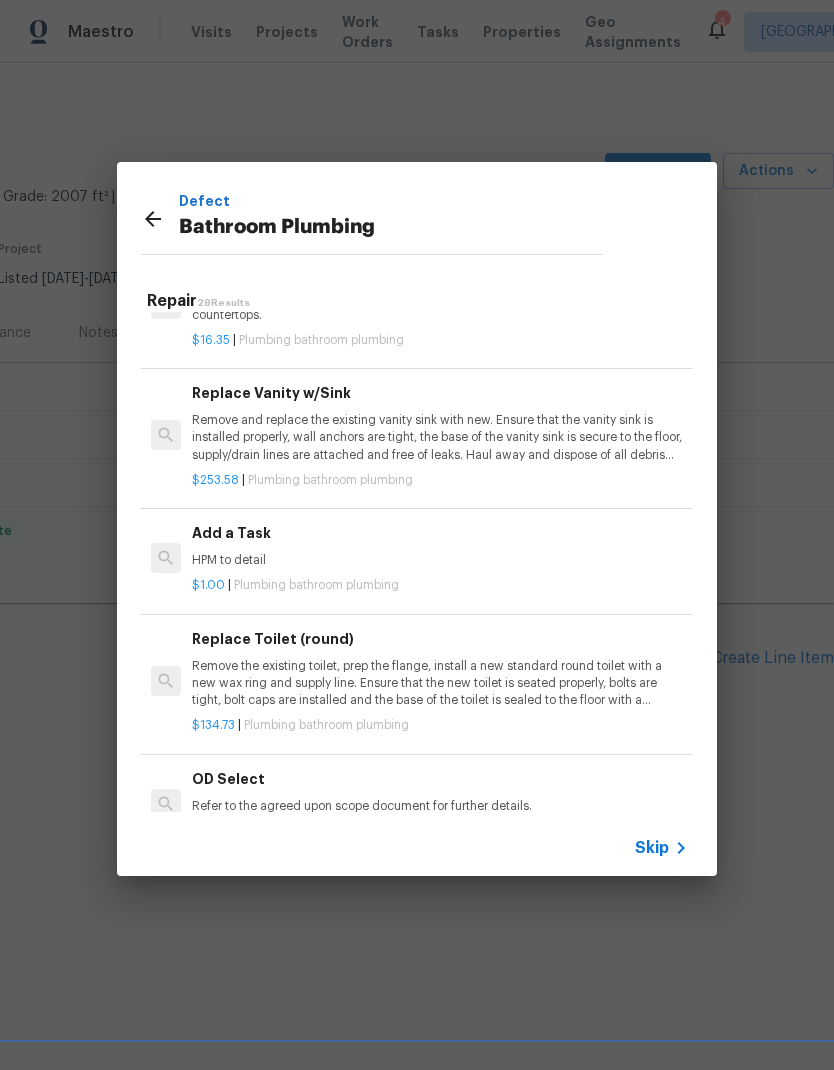 click on "HPM to detail" at bounding box center [440, 560] 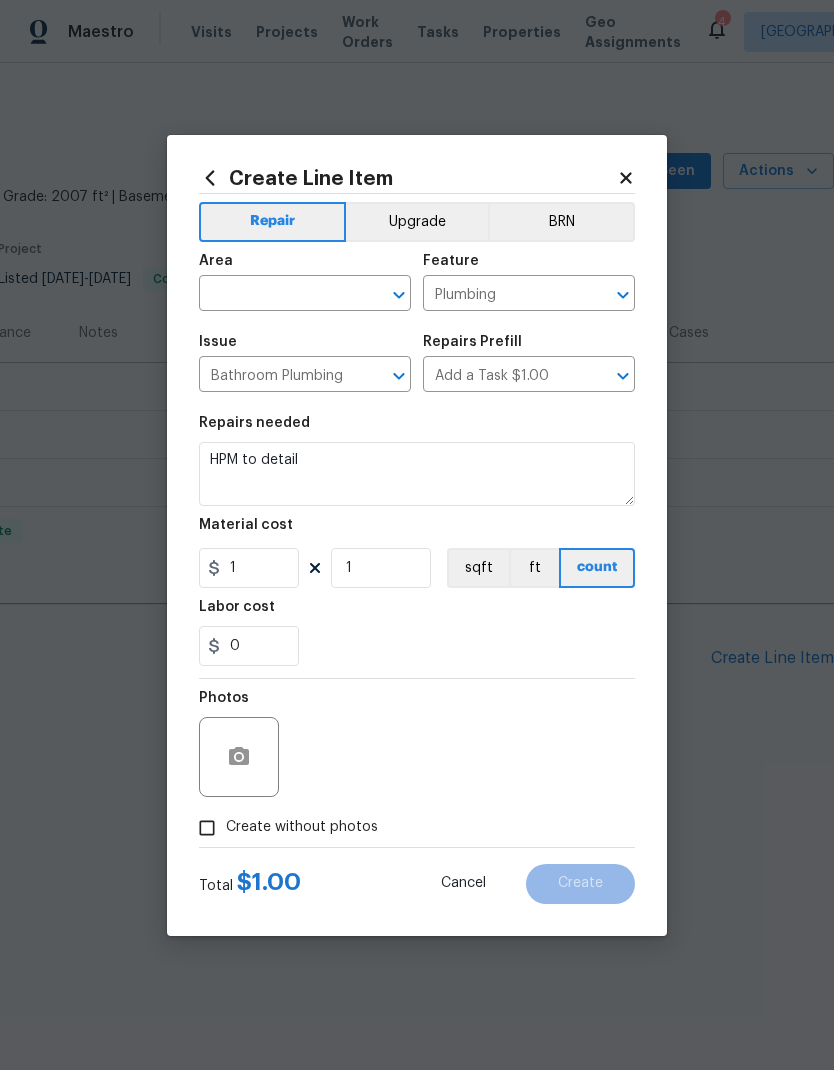 click at bounding box center (277, 295) 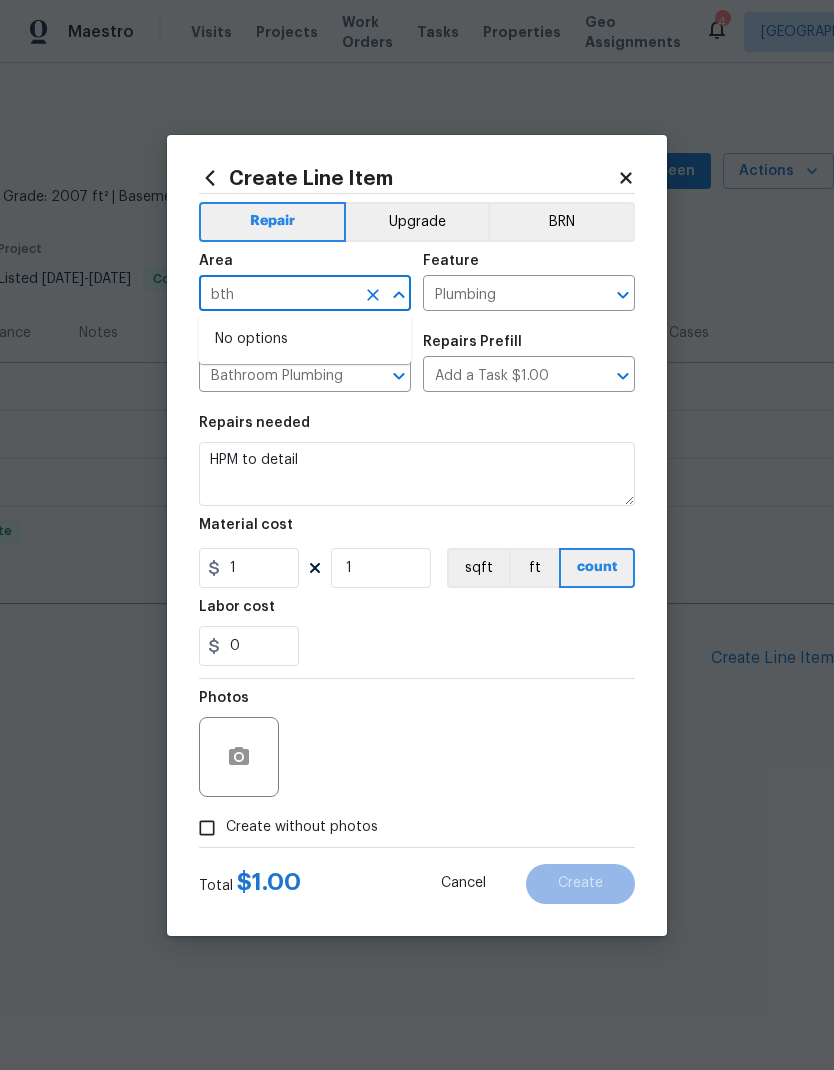 type on "bth" 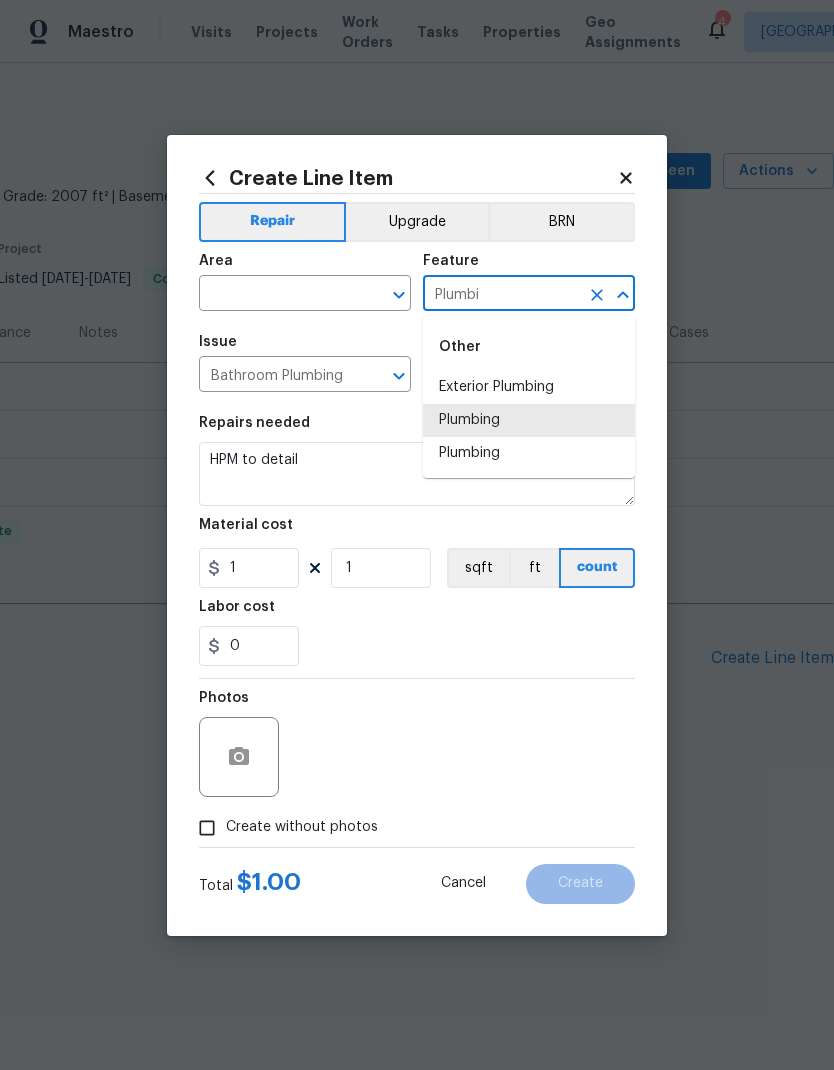 click on "Plumbing" at bounding box center (529, 420) 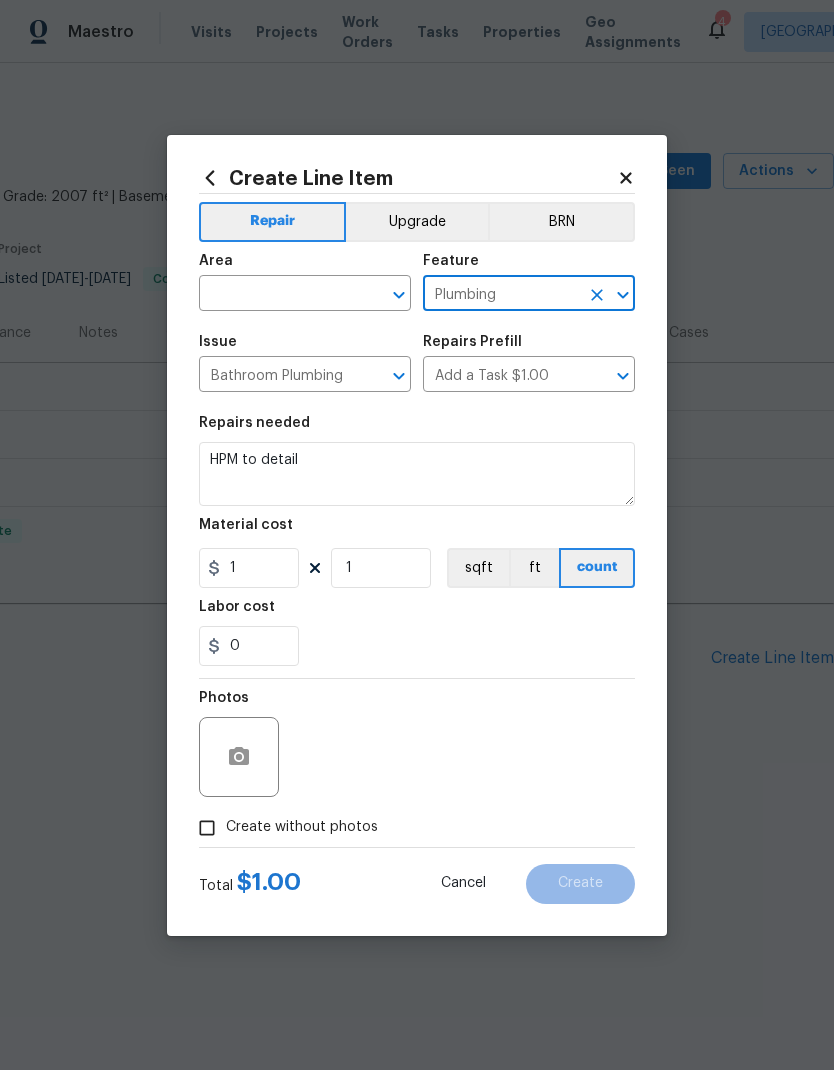 click at bounding box center (277, 295) 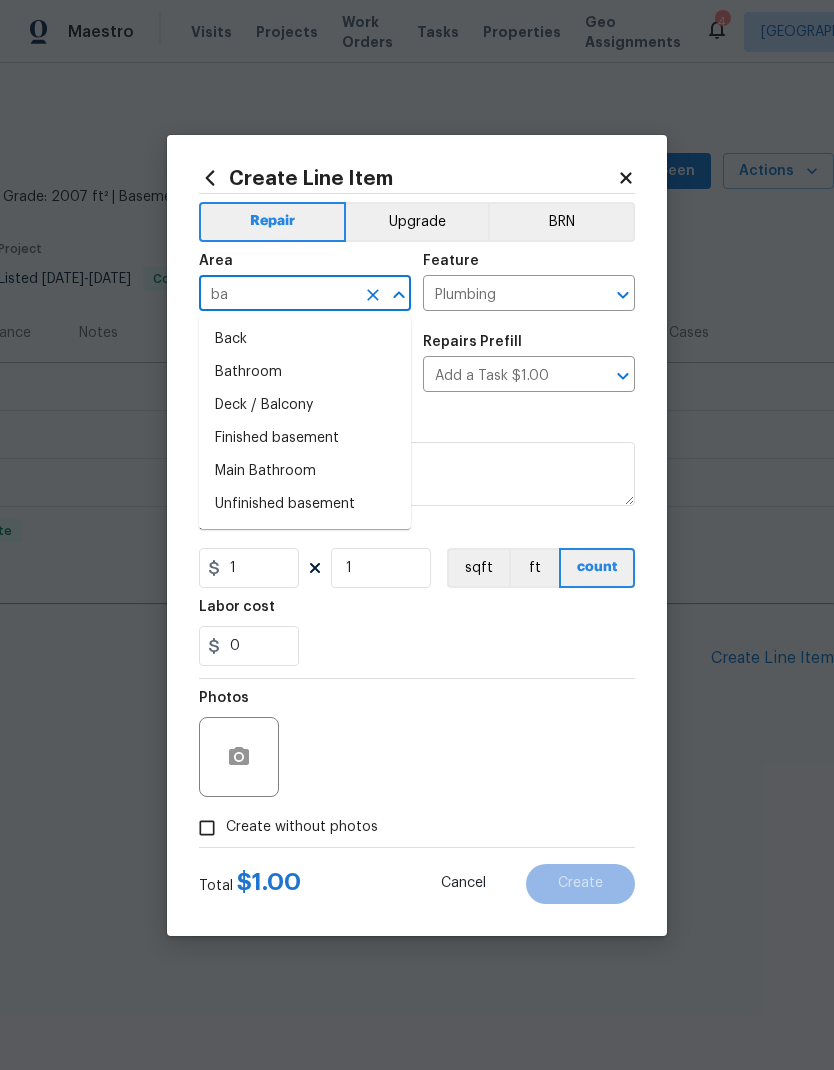 click on "Bathroom" at bounding box center [305, 372] 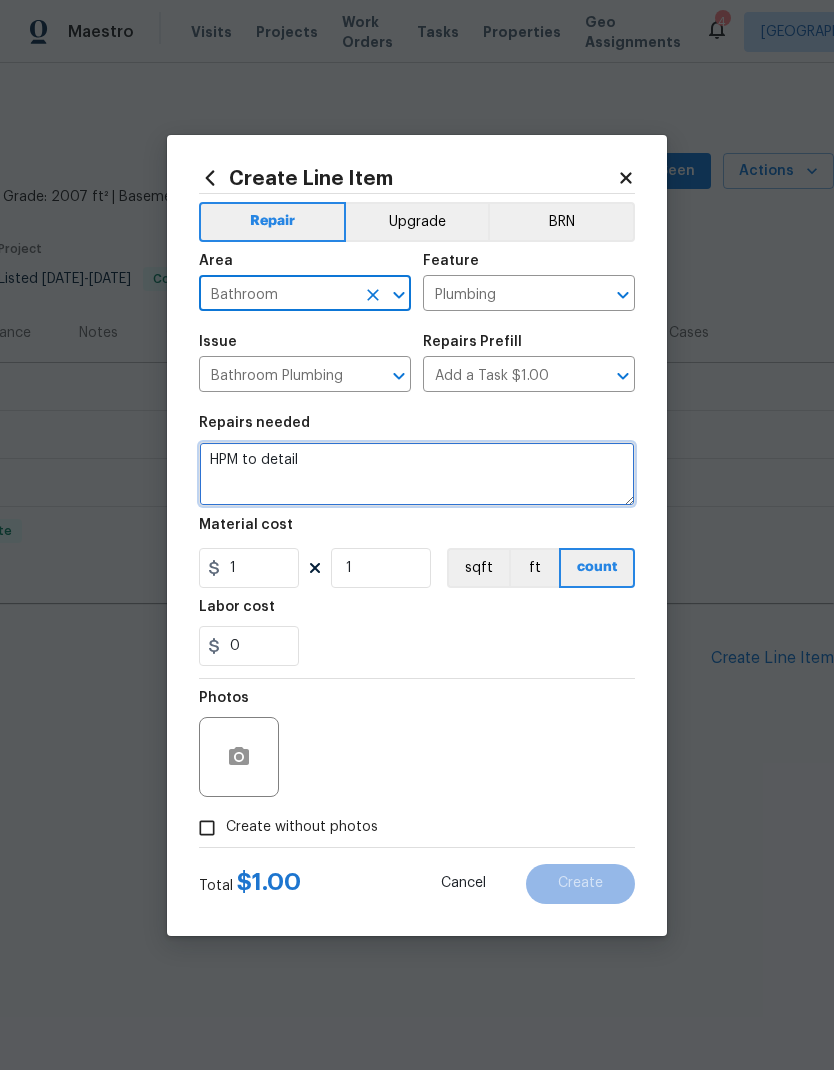 click on "HPM to detail" at bounding box center (417, 474) 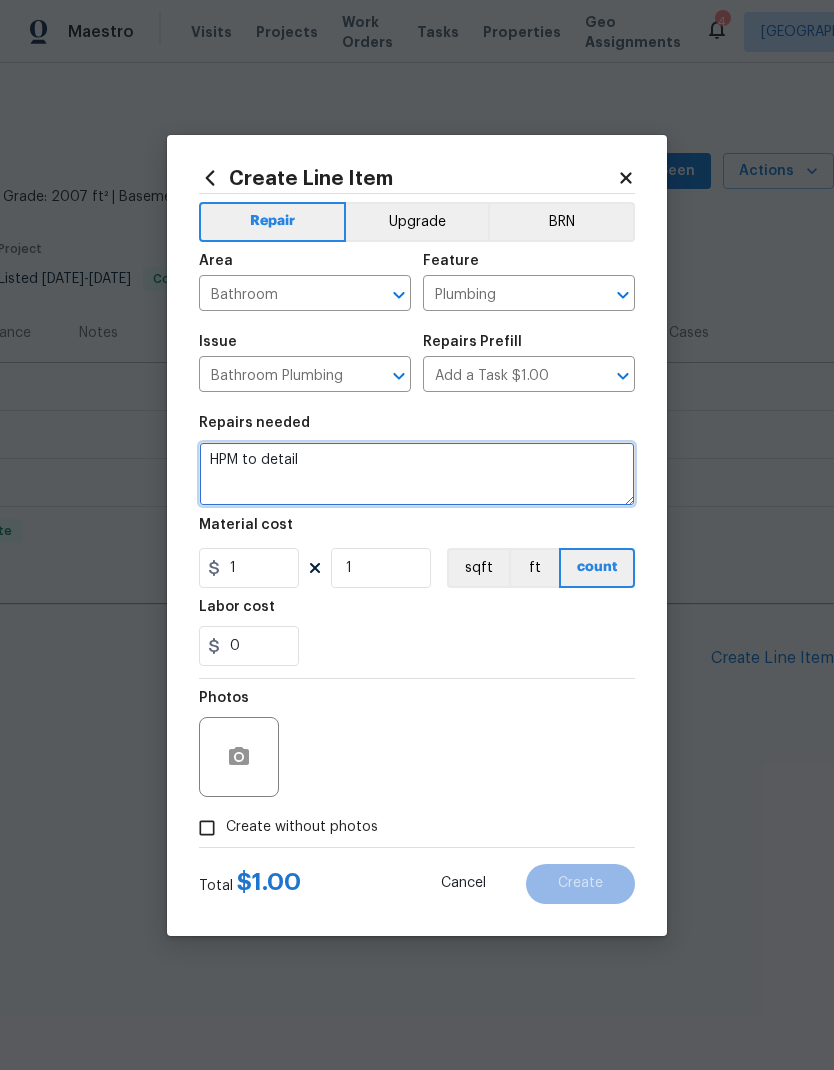click on "HPM to detail" at bounding box center (417, 474) 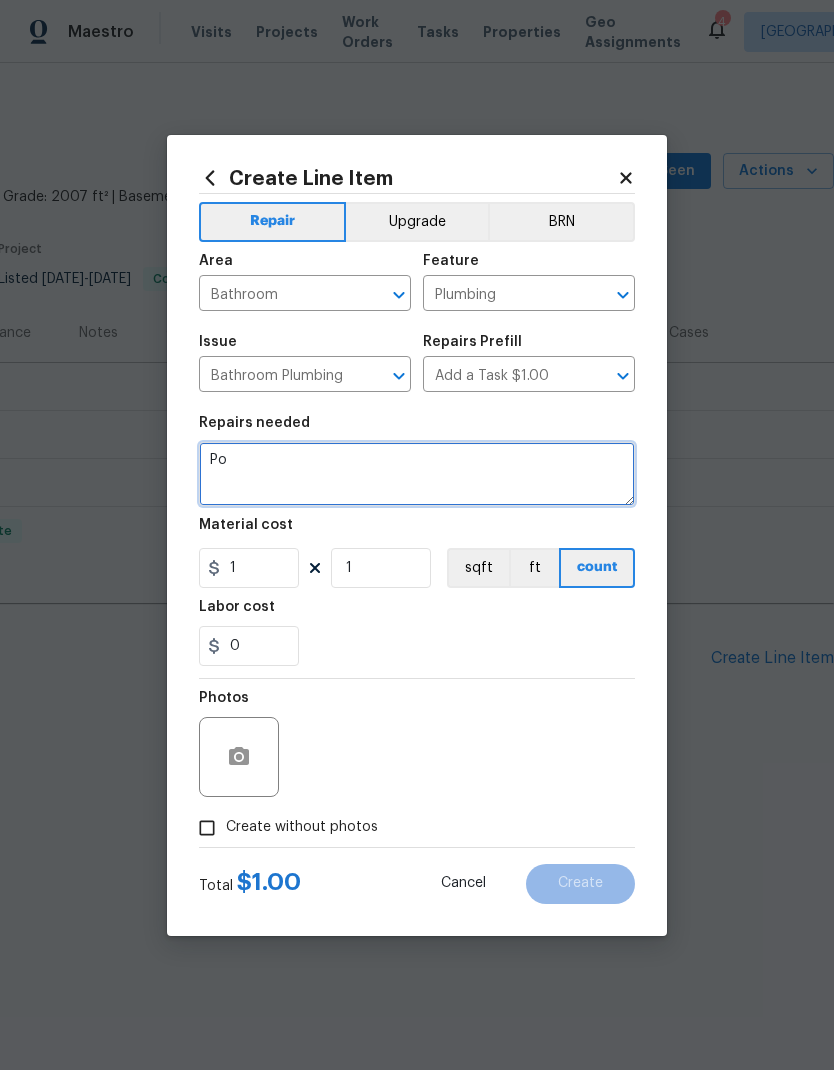 type on "P" 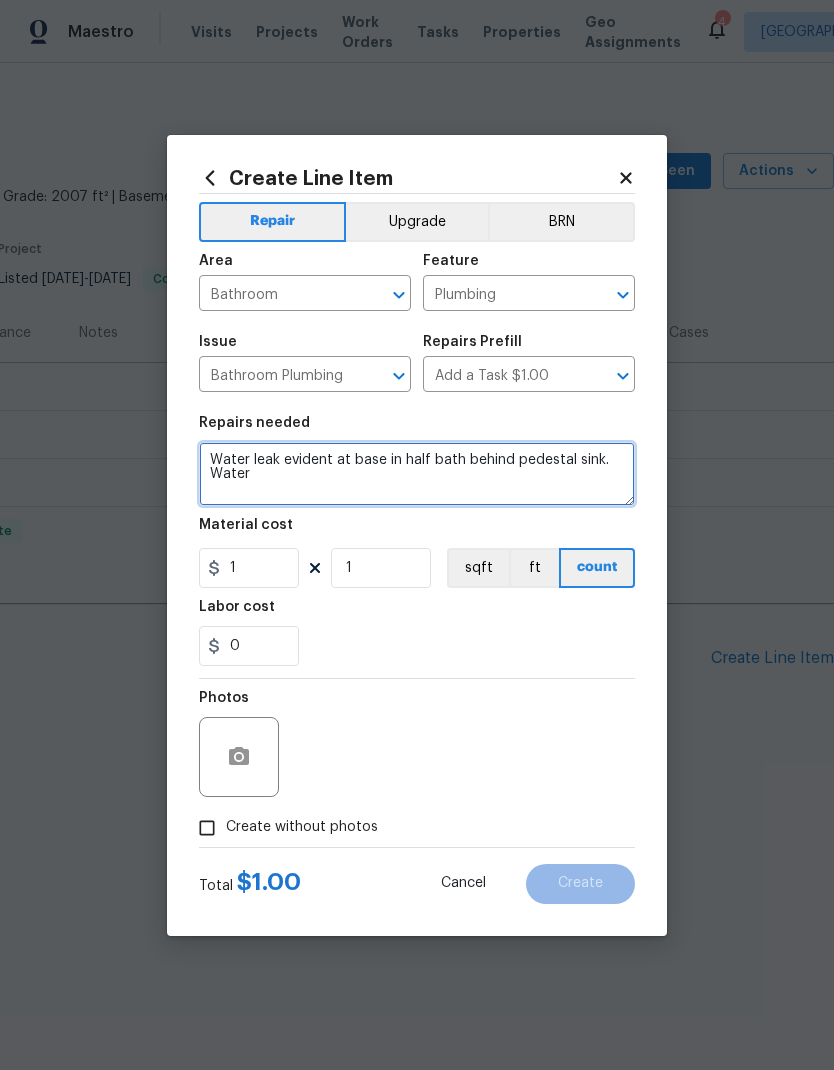 scroll, scrollTop: 0, scrollLeft: 0, axis: both 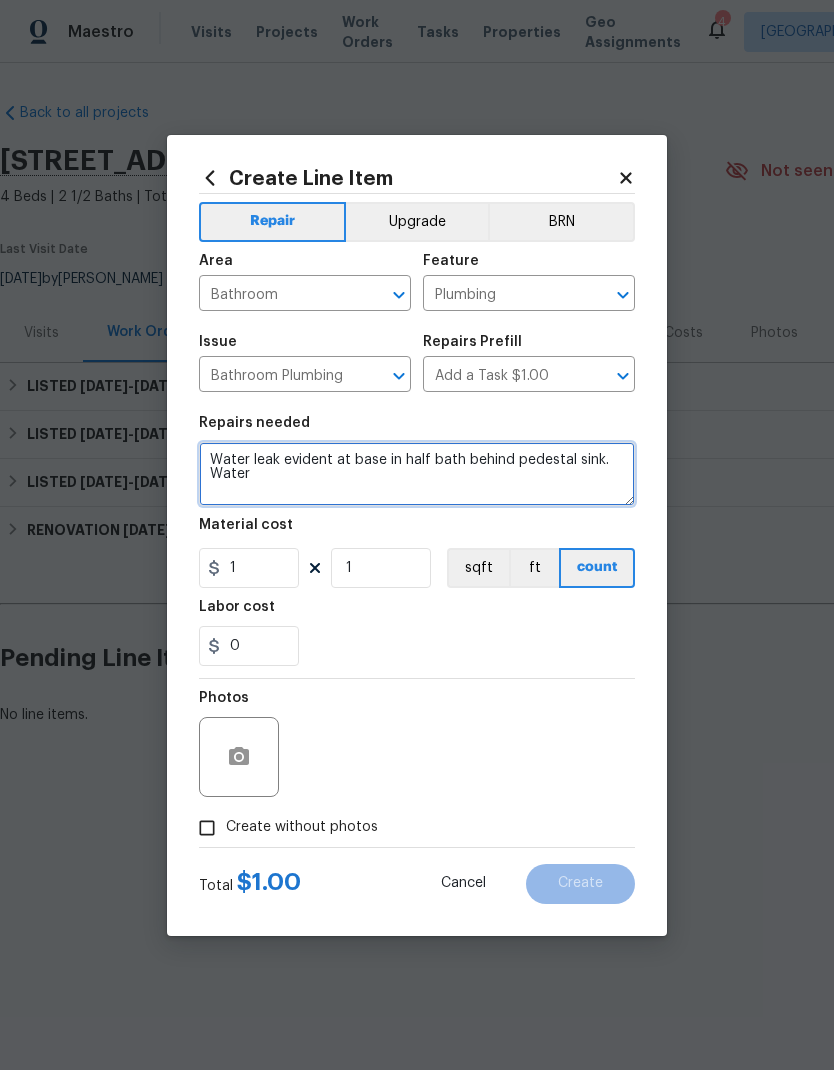 click on "Water leak evident at base in half bath behind pedestal sink. Water" at bounding box center (417, 474) 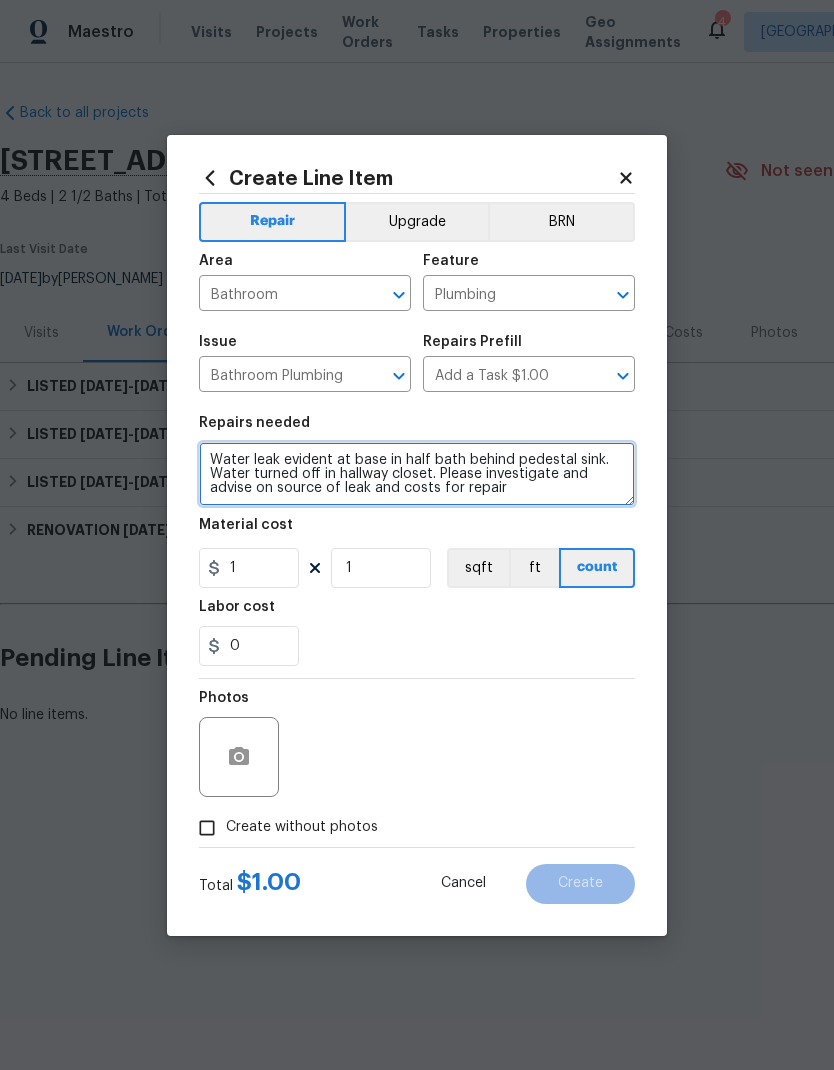 type on "Water leak evident at base in half bath behind pedestal sink. Water turned off in hallway closet. Please investigate and advise on source of leak and costs for repair" 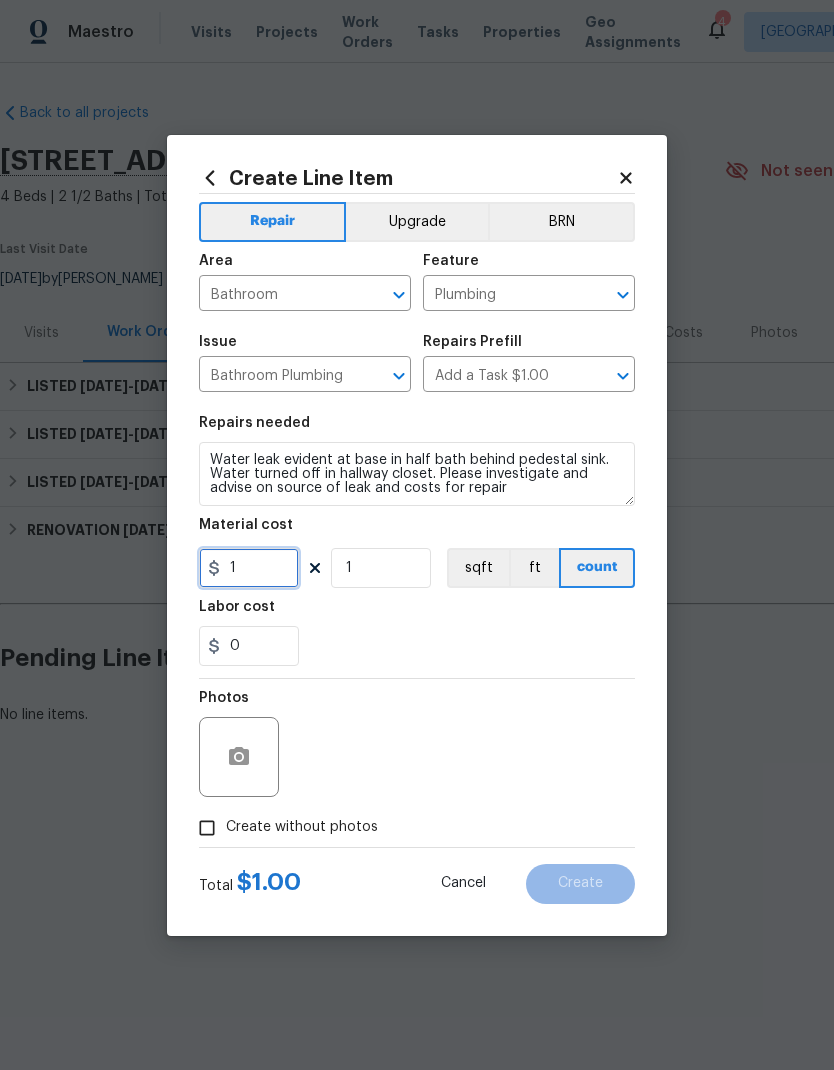 click on "1" at bounding box center (249, 568) 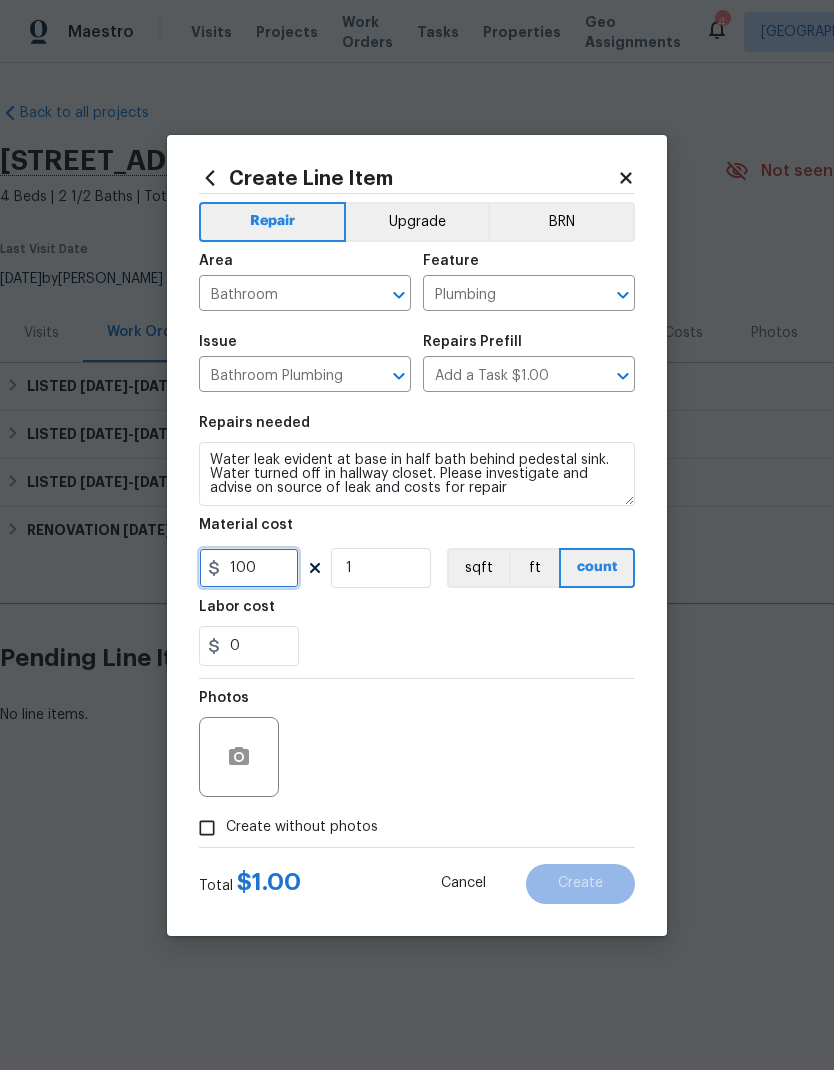 type on "100" 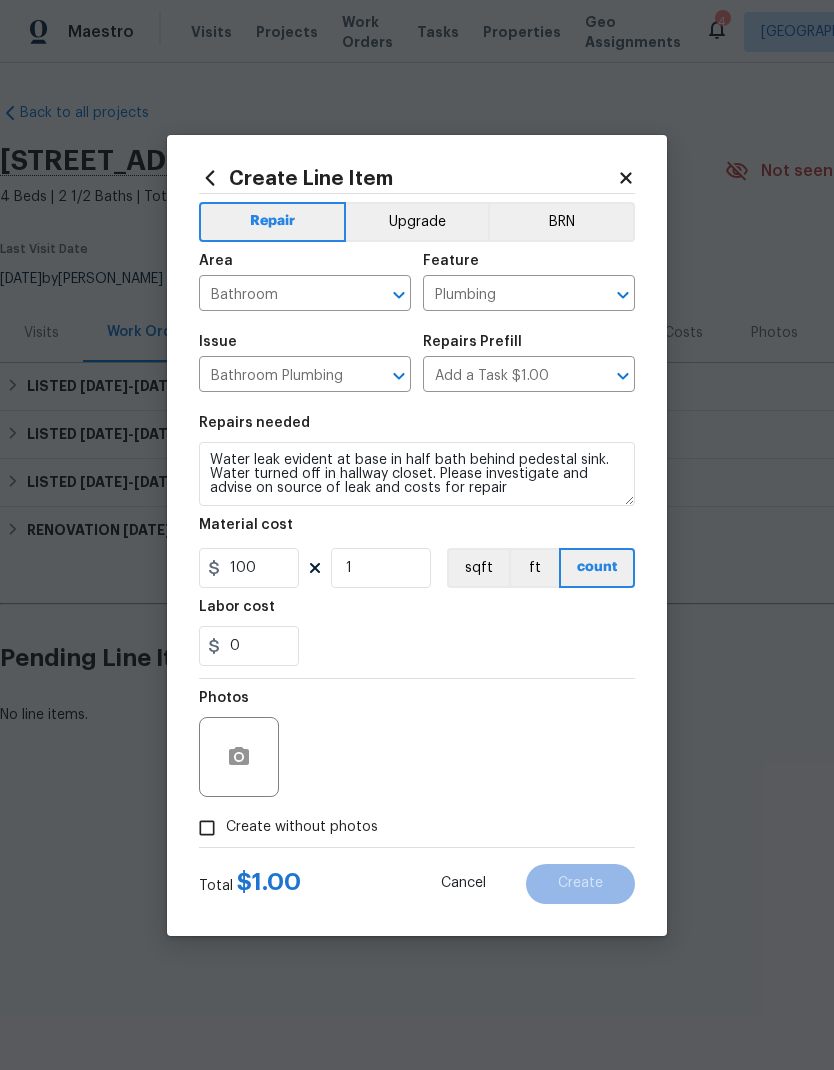 click on "0" at bounding box center (417, 646) 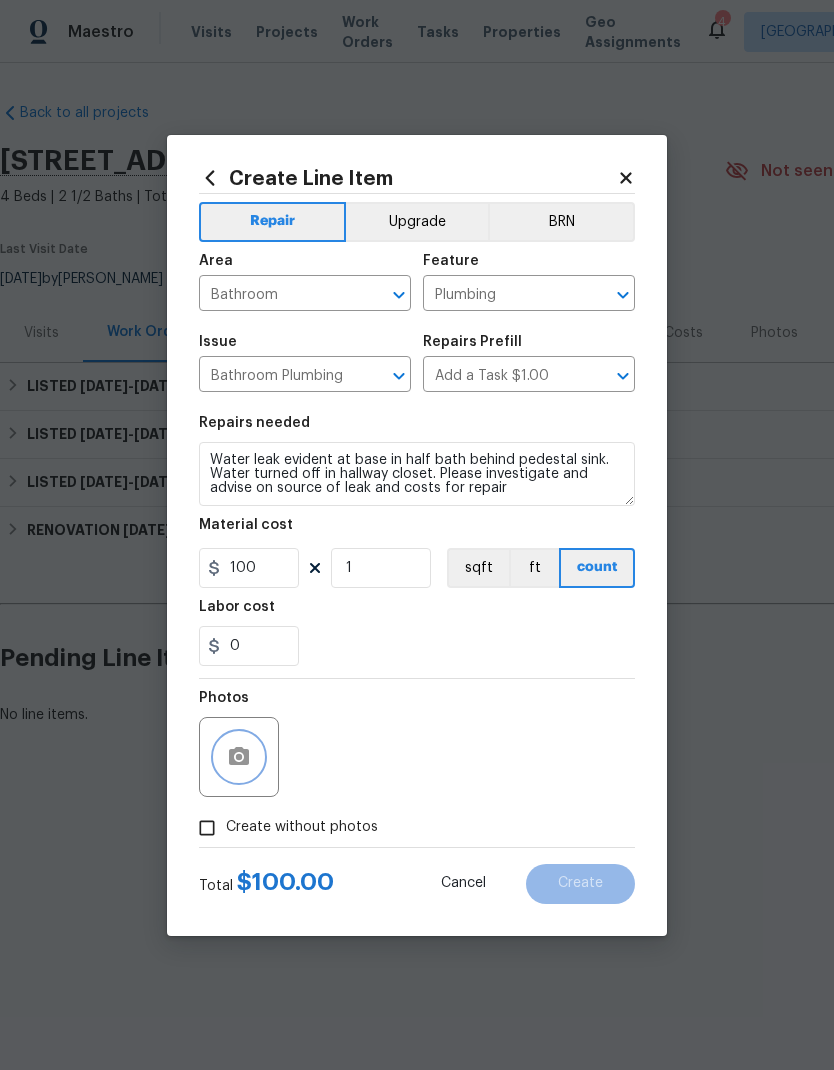 click 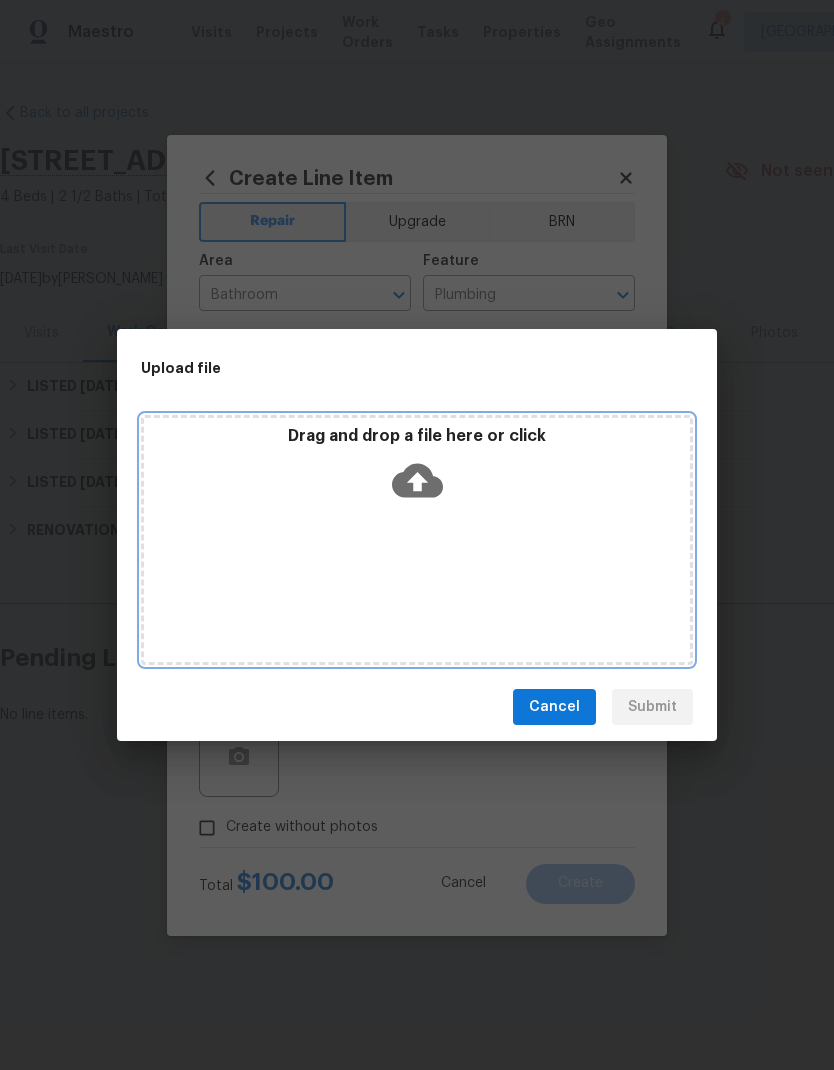 click on "Drag and drop a file here or click" at bounding box center (417, 540) 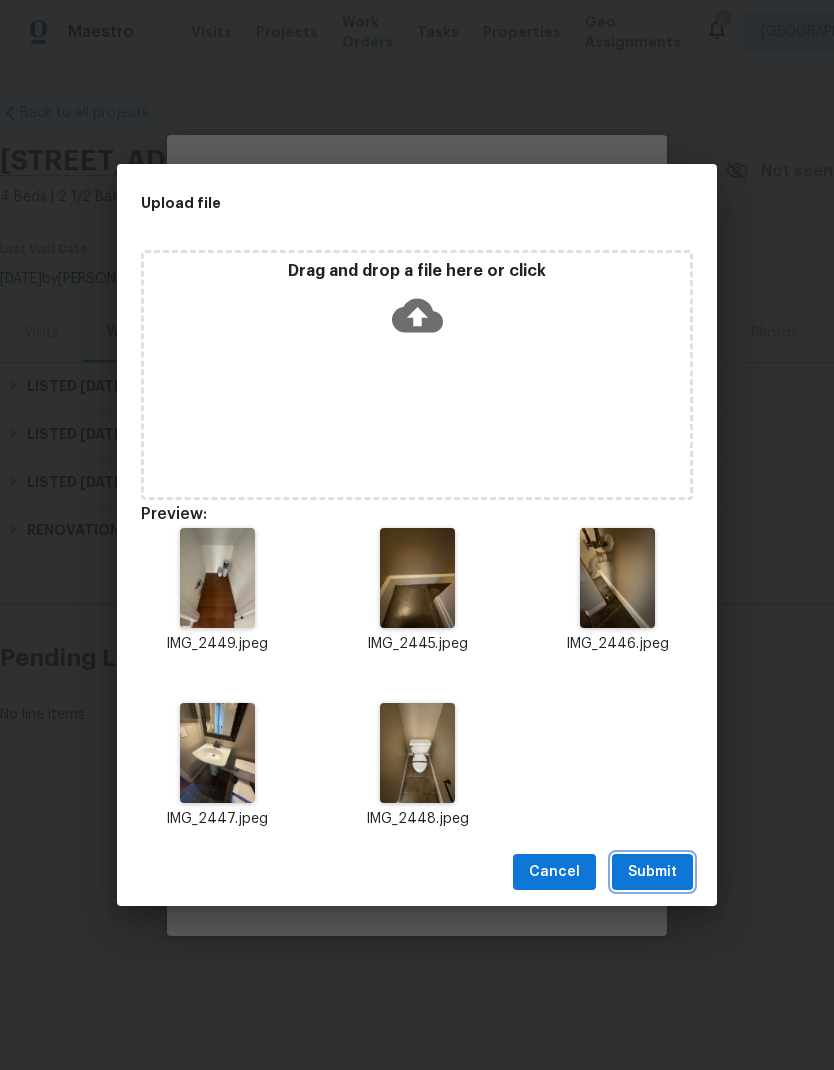click on "Submit" at bounding box center [652, 872] 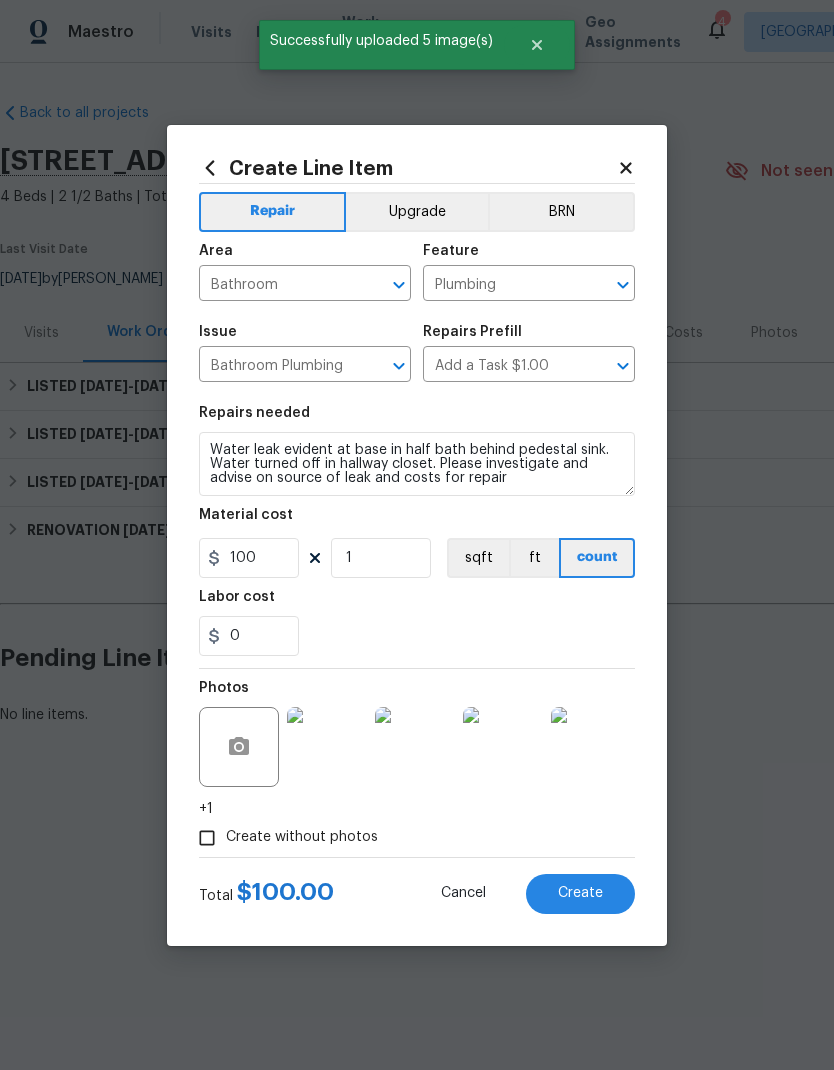 click on "Create" at bounding box center (580, 893) 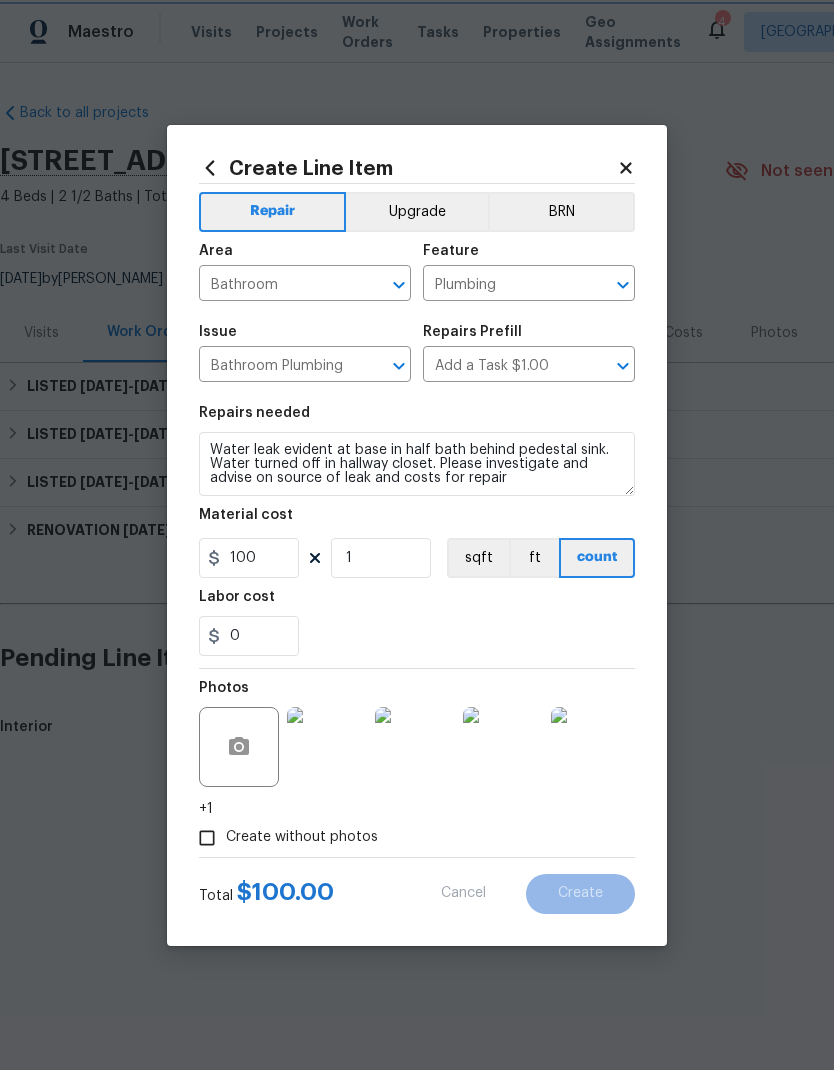 type 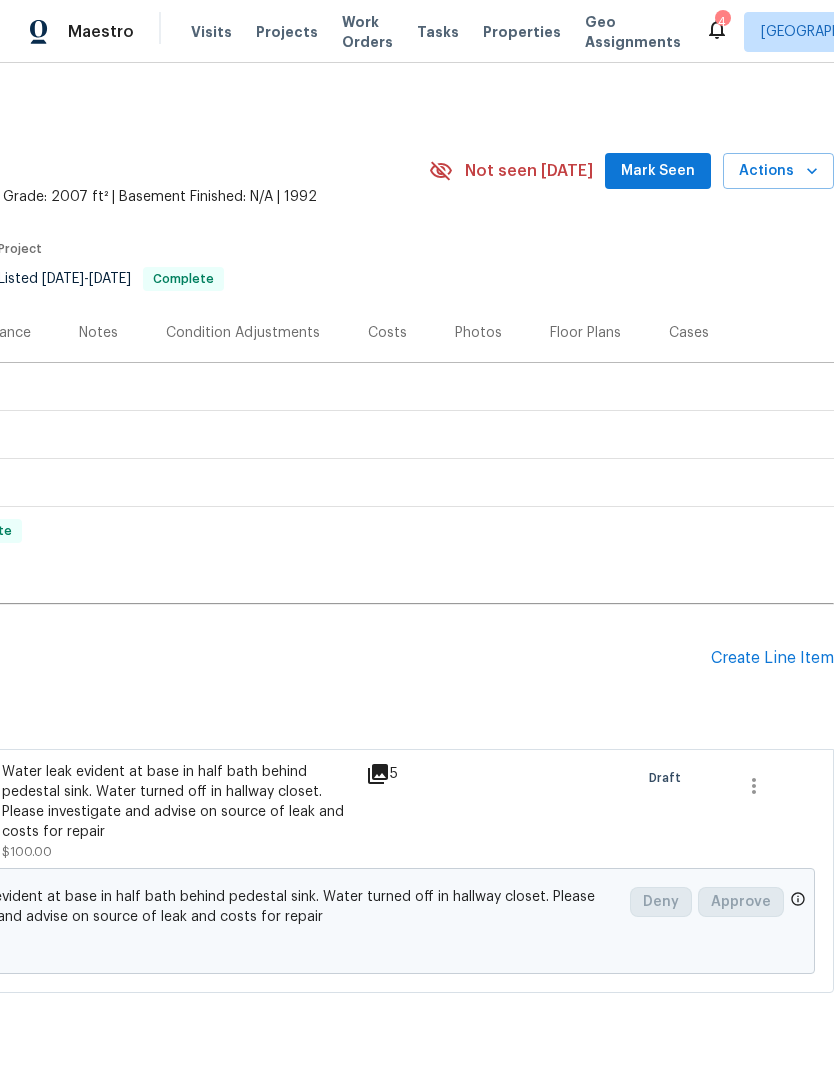 scroll, scrollTop: 0, scrollLeft: 296, axis: horizontal 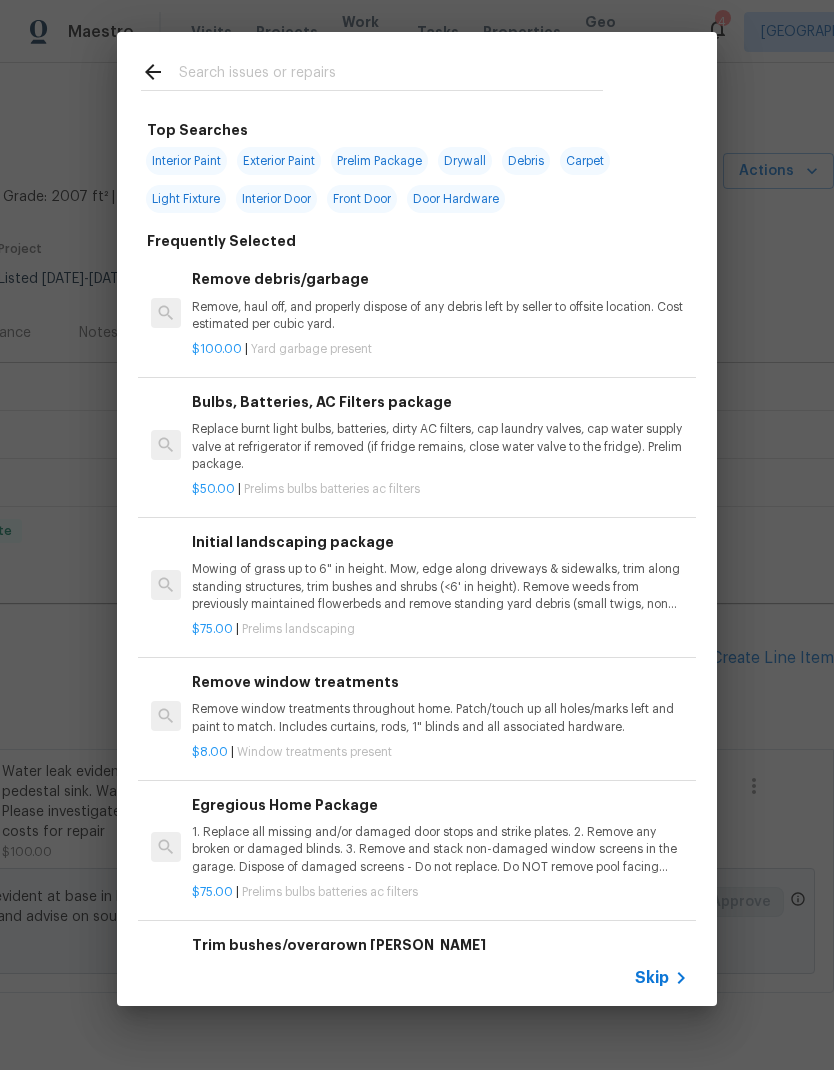 click at bounding box center (391, 75) 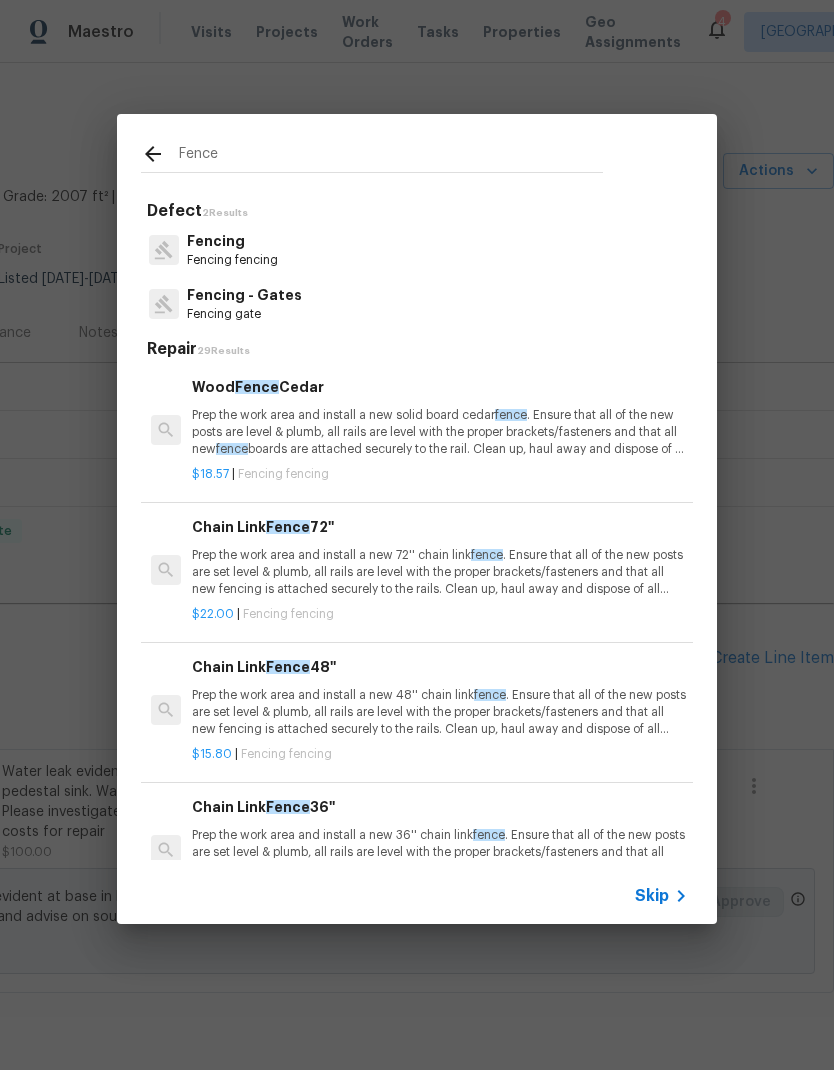 type on "Fence" 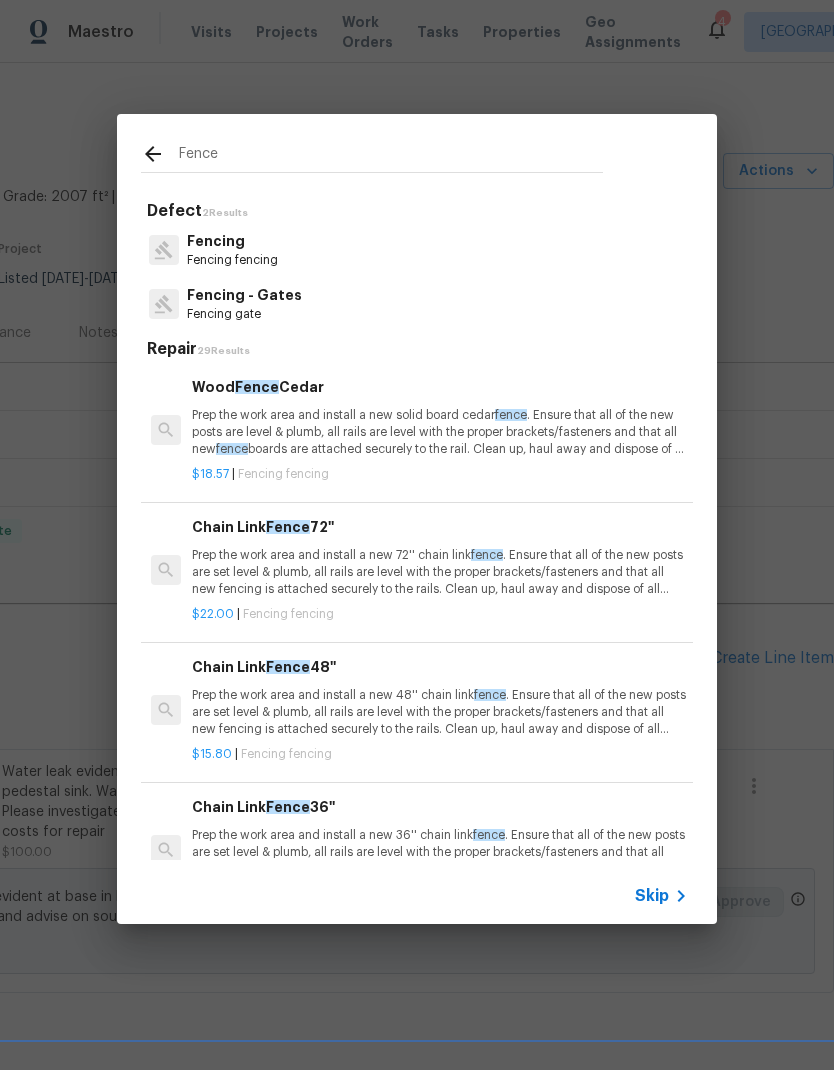 click on "Fencing - Gates Fencing gate" at bounding box center (417, 304) 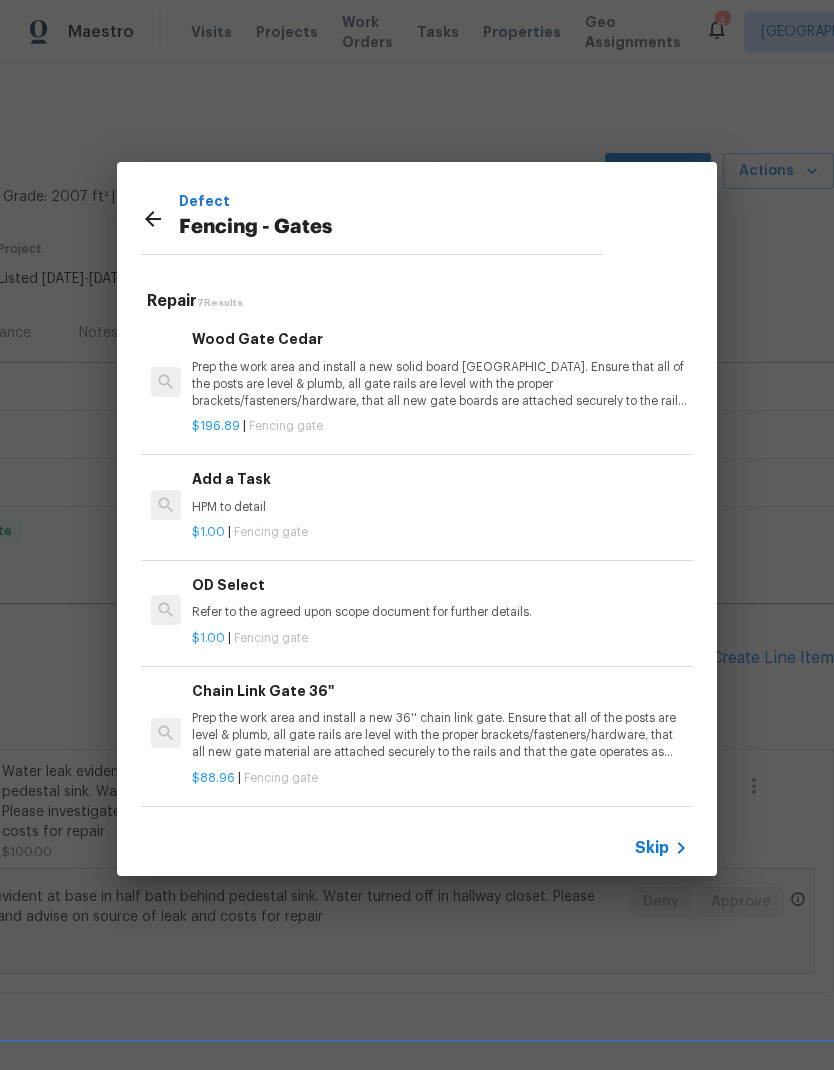 click on "HPM to detail" at bounding box center (440, 507) 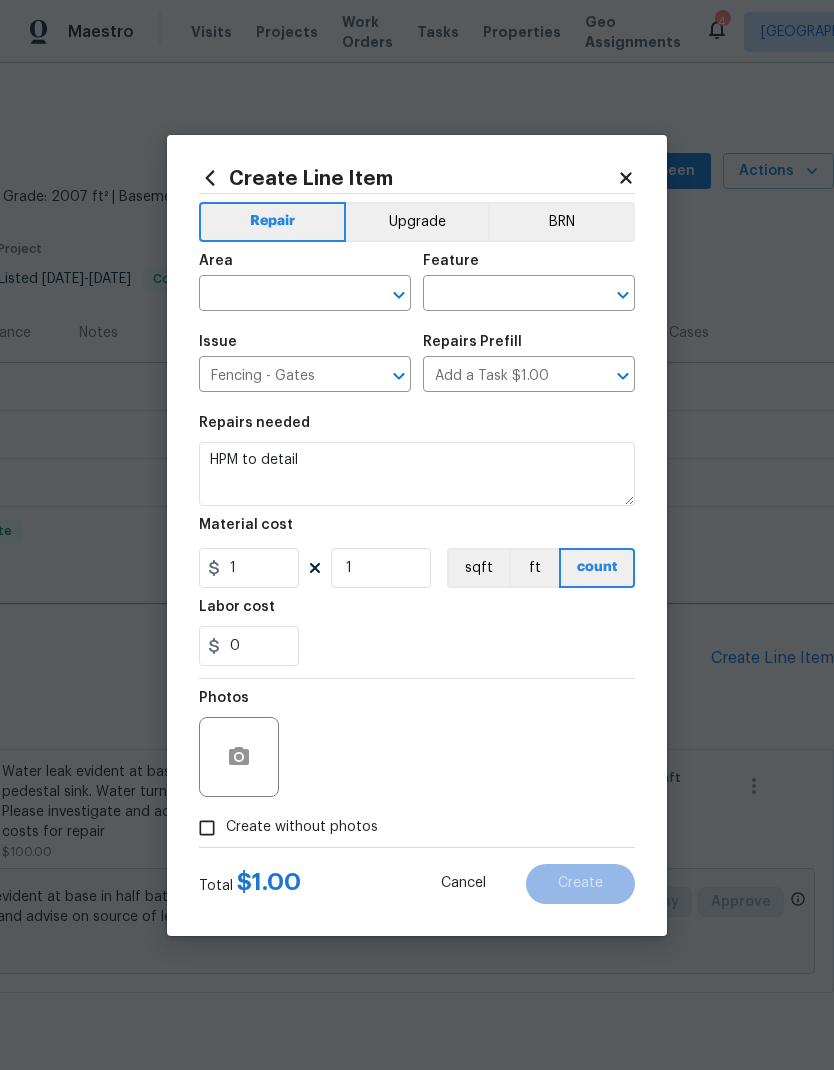 click at bounding box center [277, 295] 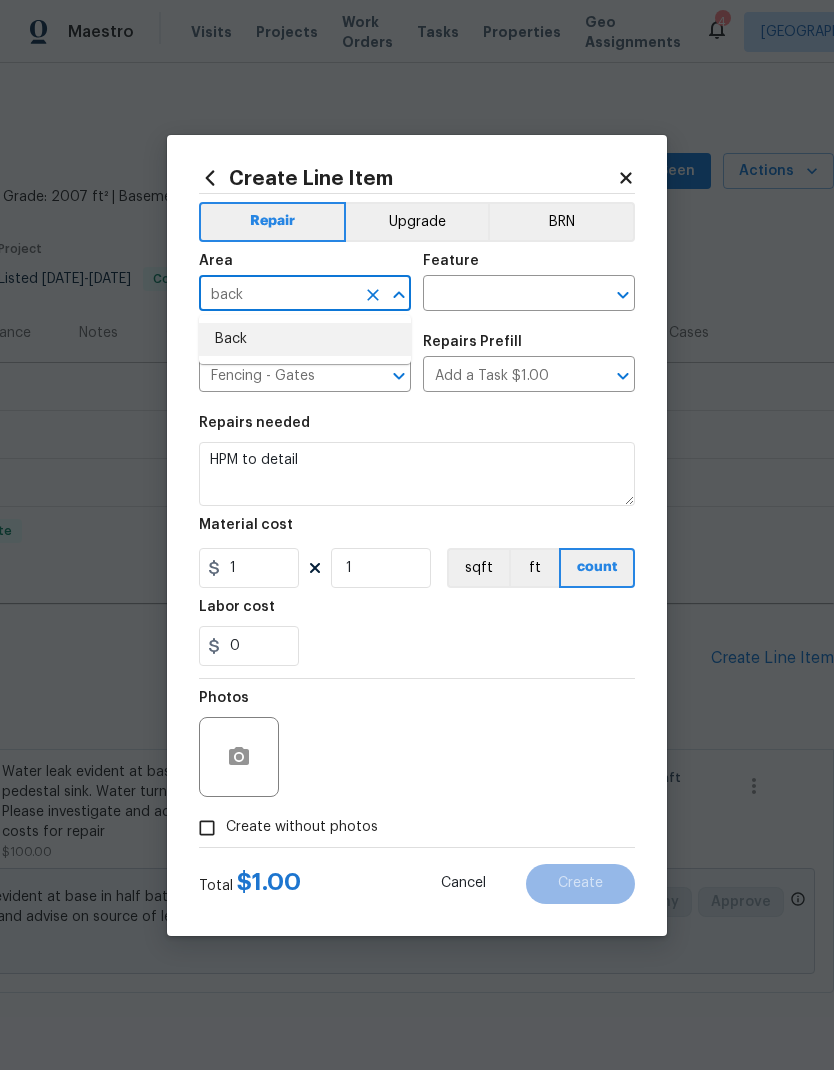 click on "Back" at bounding box center [305, 339] 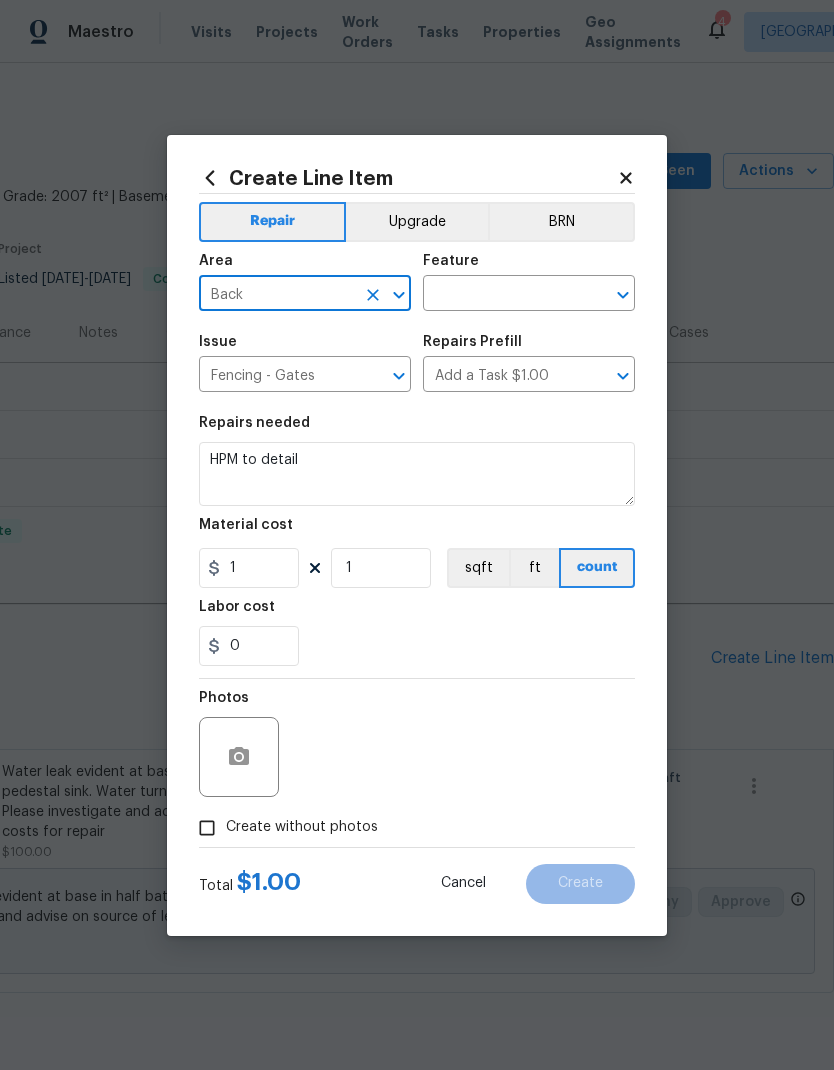 click at bounding box center [501, 295] 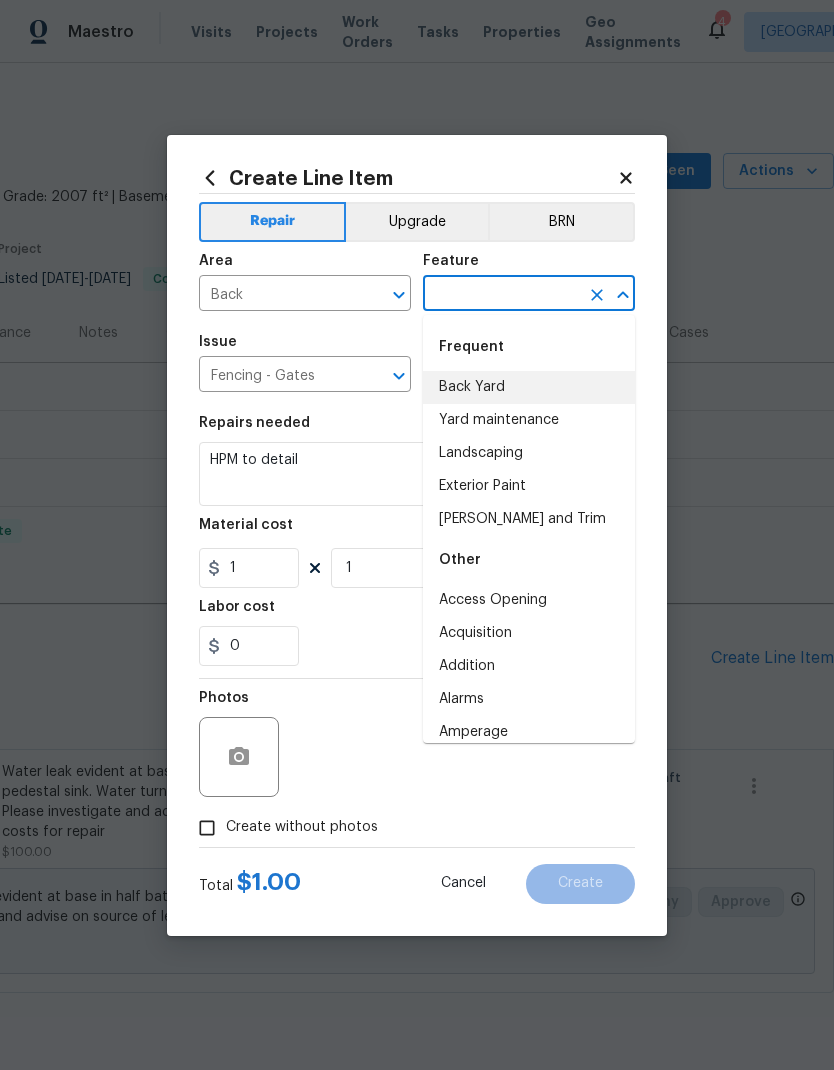 click on "Back Yard" at bounding box center (529, 387) 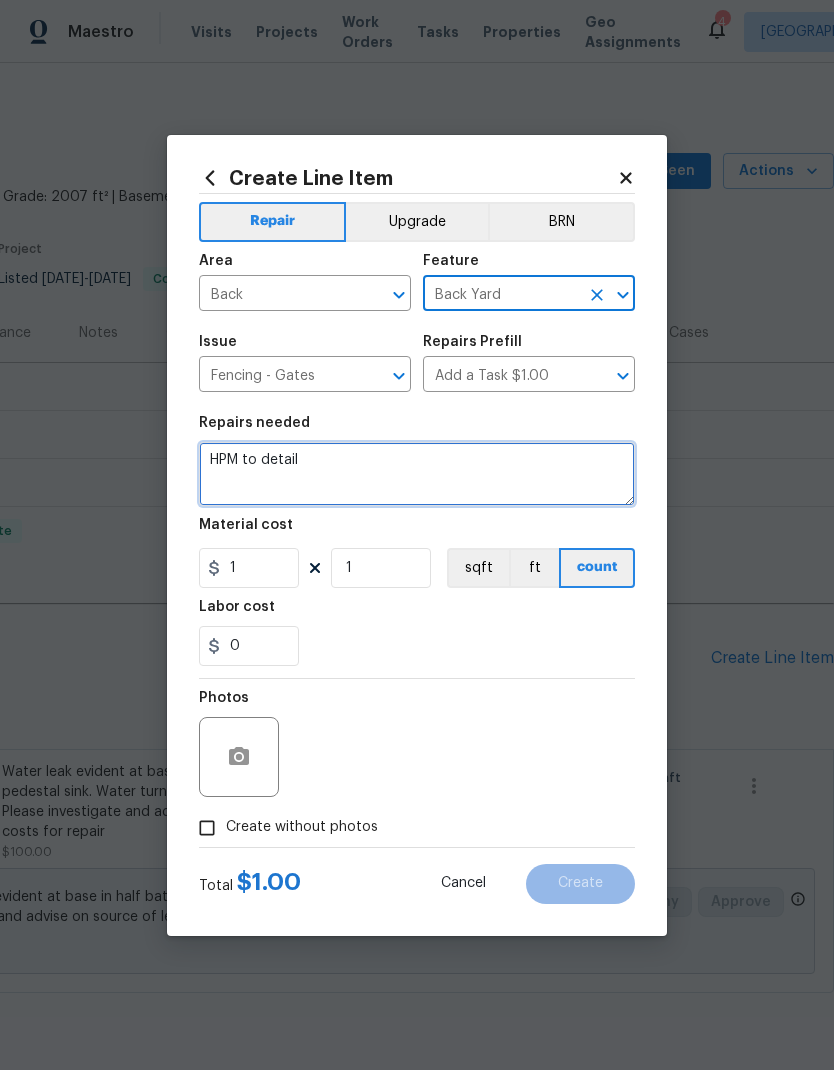 click on "HPM to detail" at bounding box center [417, 474] 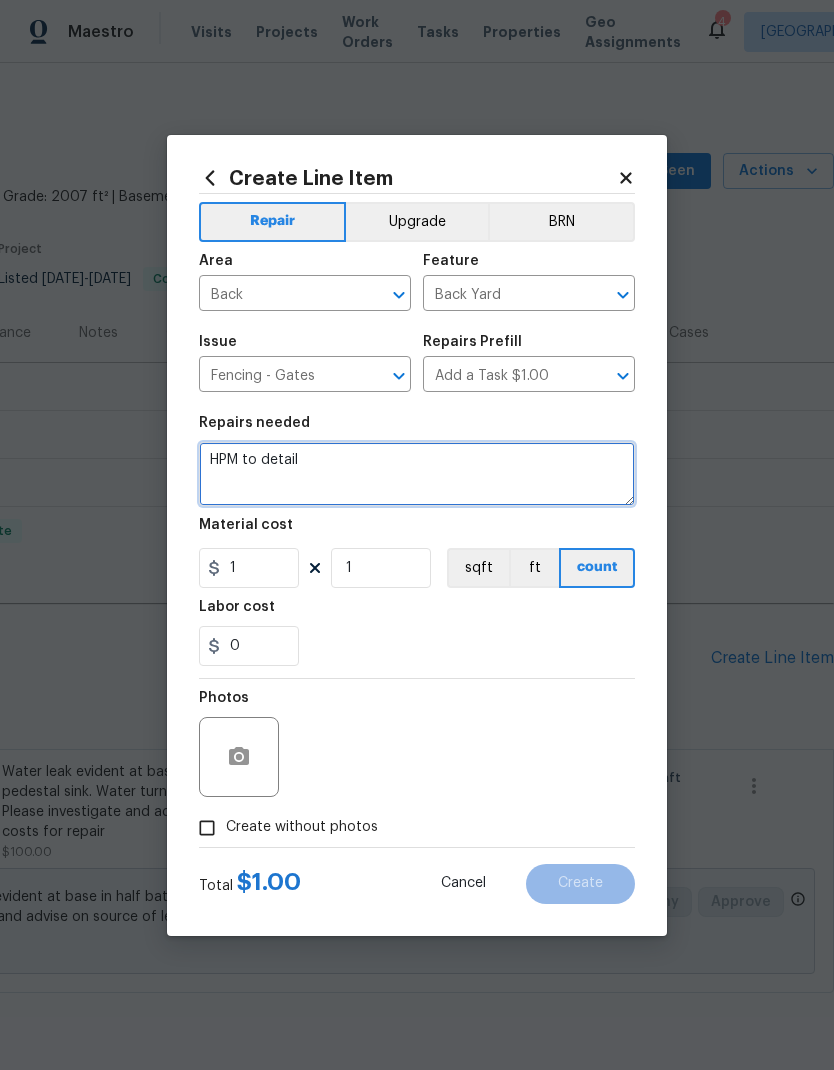 click on "HPM to detail" at bounding box center [417, 474] 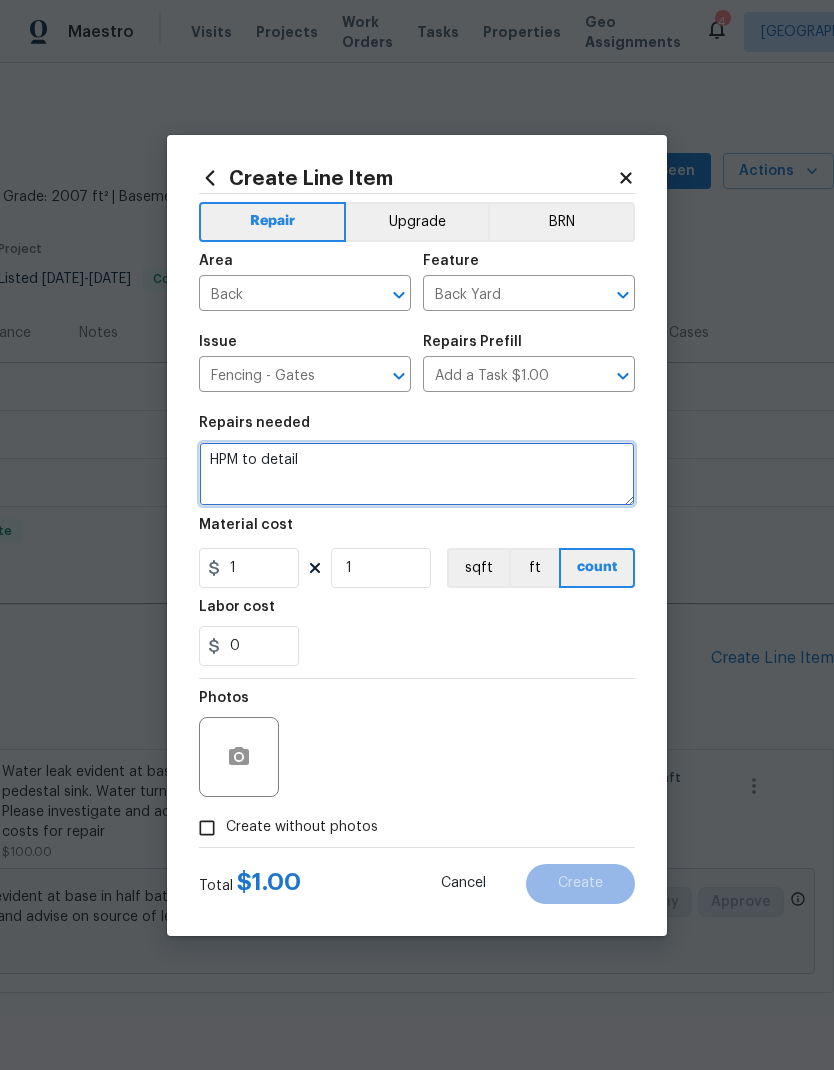 click on "HPM to detail" at bounding box center (417, 474) 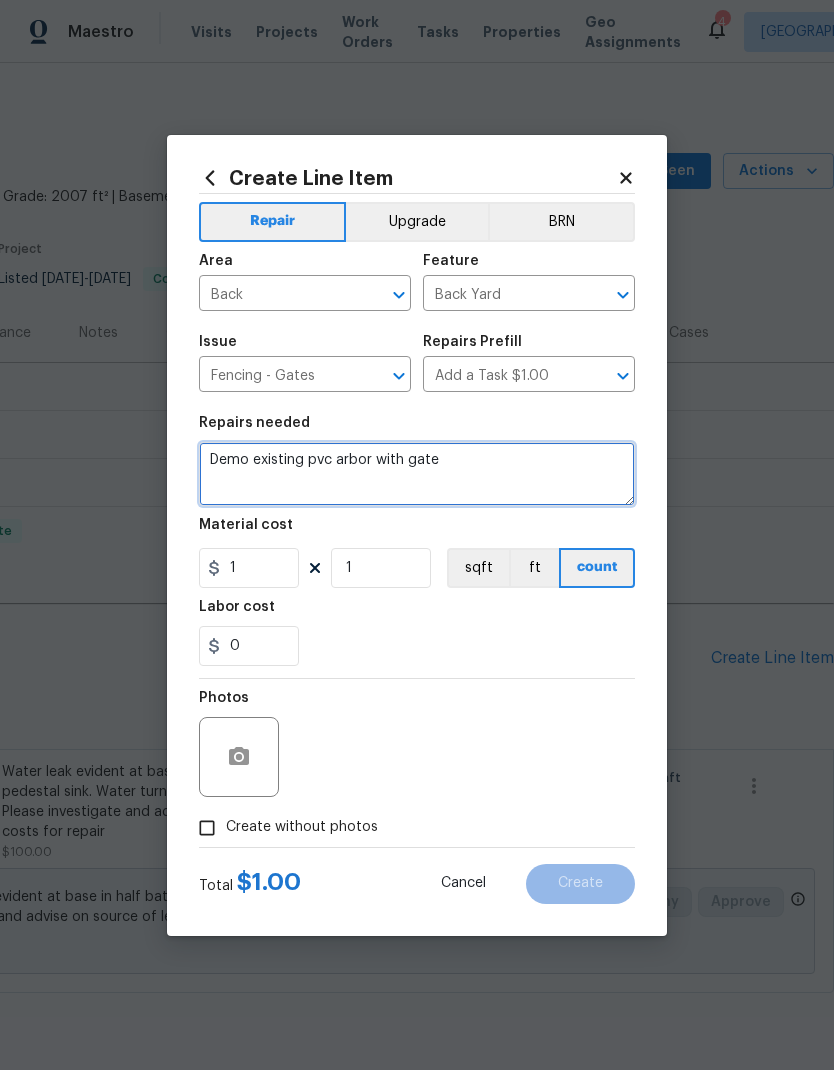 click on "Demo existing pvc arbor with gate" at bounding box center (417, 474) 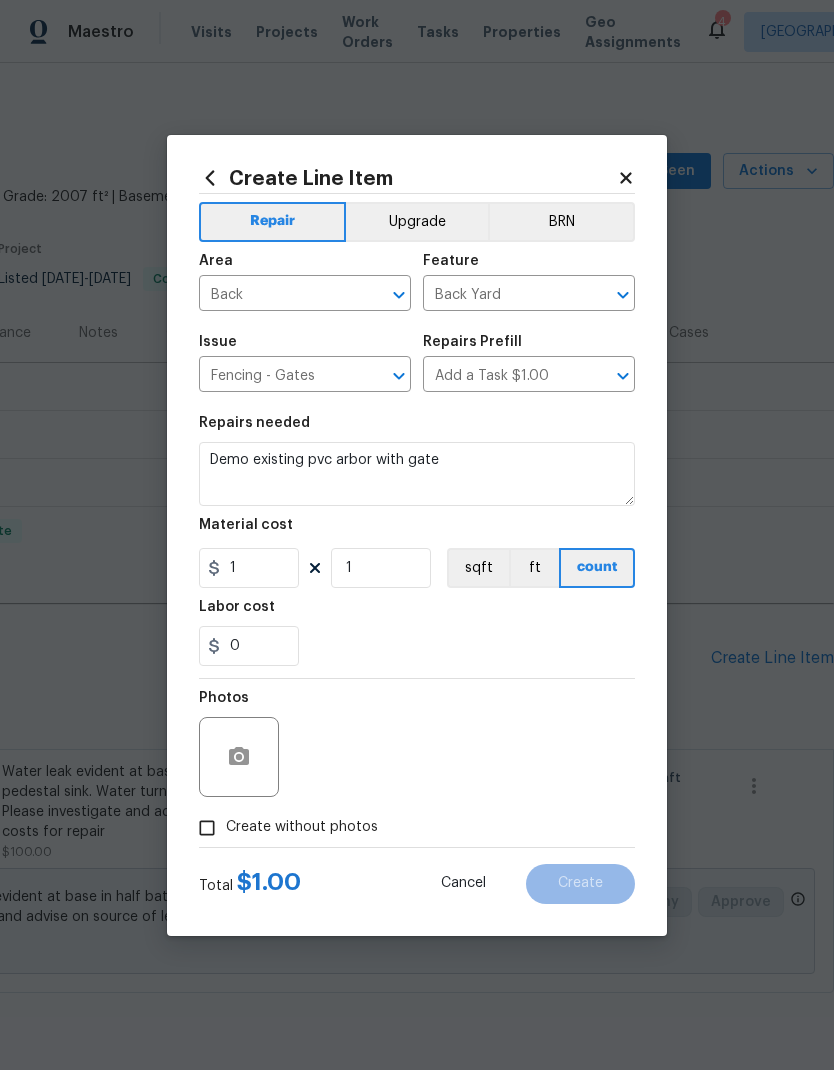 click on "0" at bounding box center [417, 646] 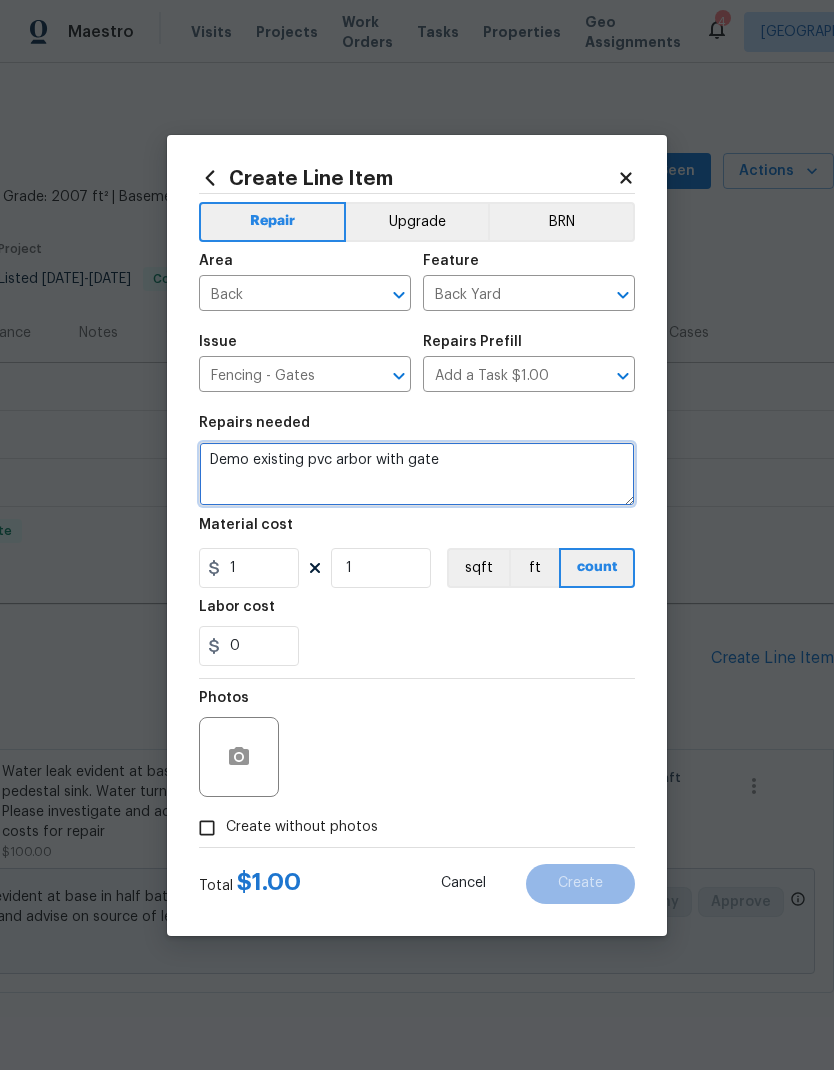 click on "Demo existing pvc arbor with gate" at bounding box center (417, 474) 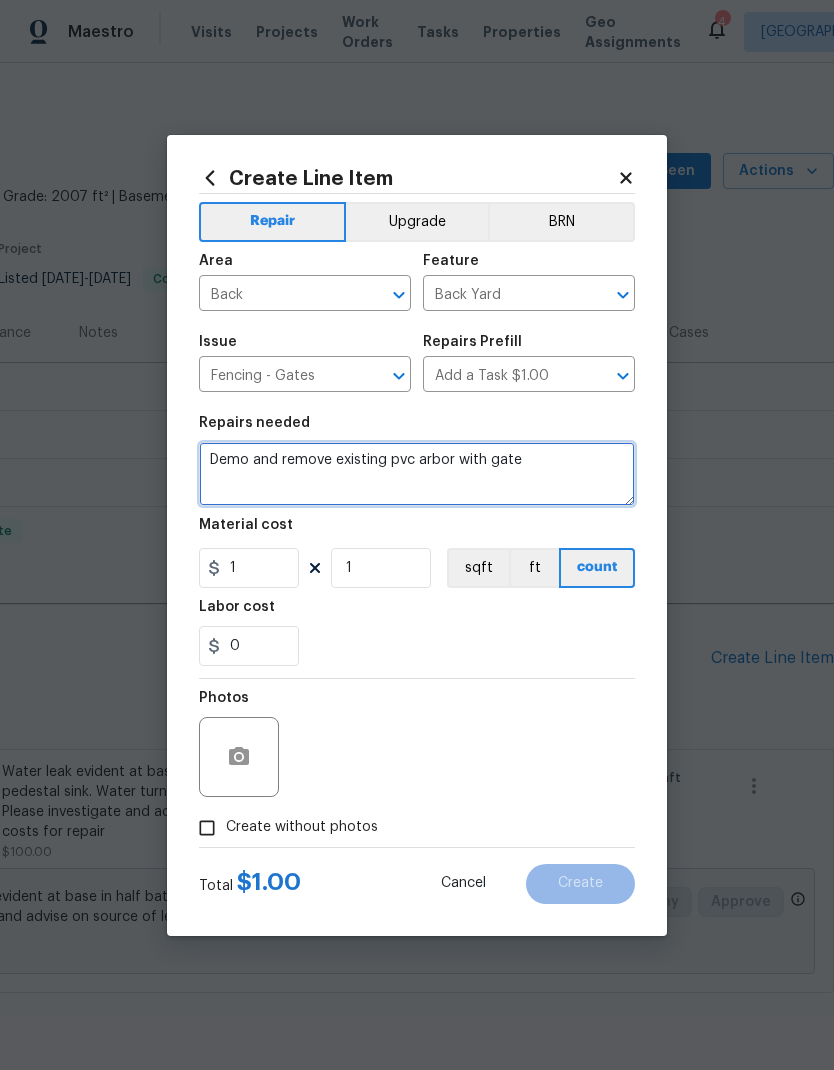 click on "Demo and remove existing pvc arbor with gate" at bounding box center (417, 474) 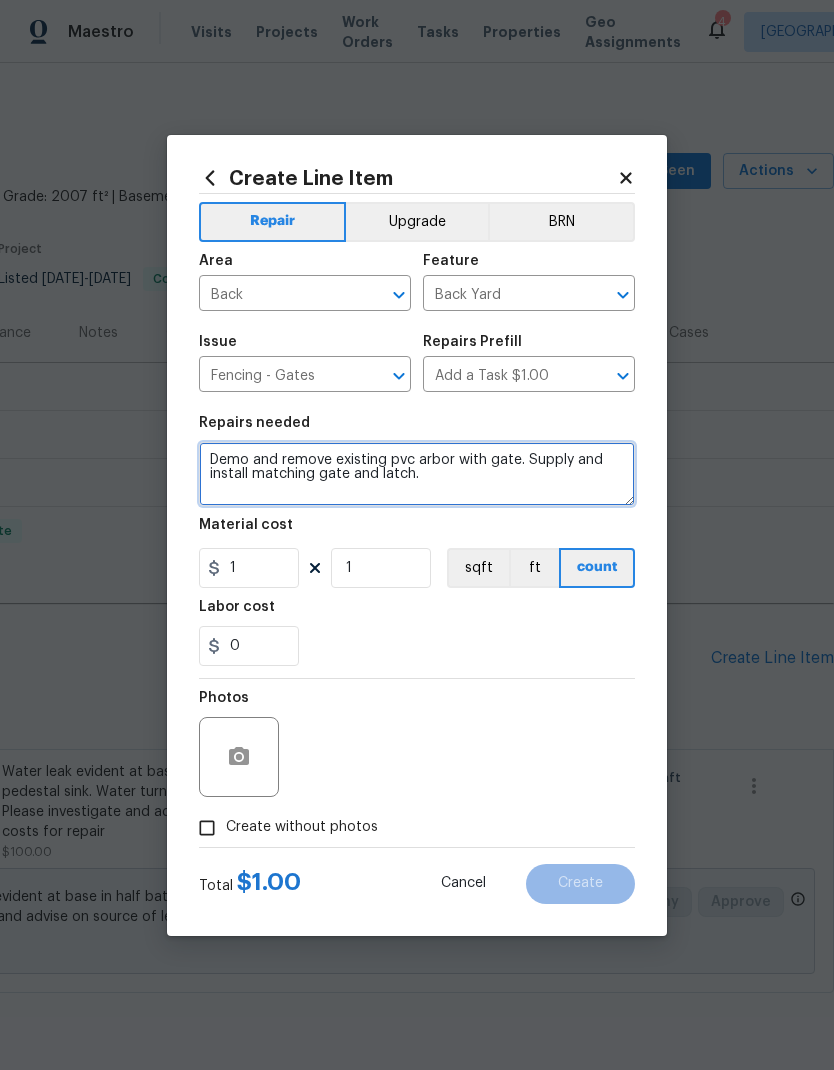 type on "Demo and remove existing pvc arbor with gate. Supply and install matching gate and latch." 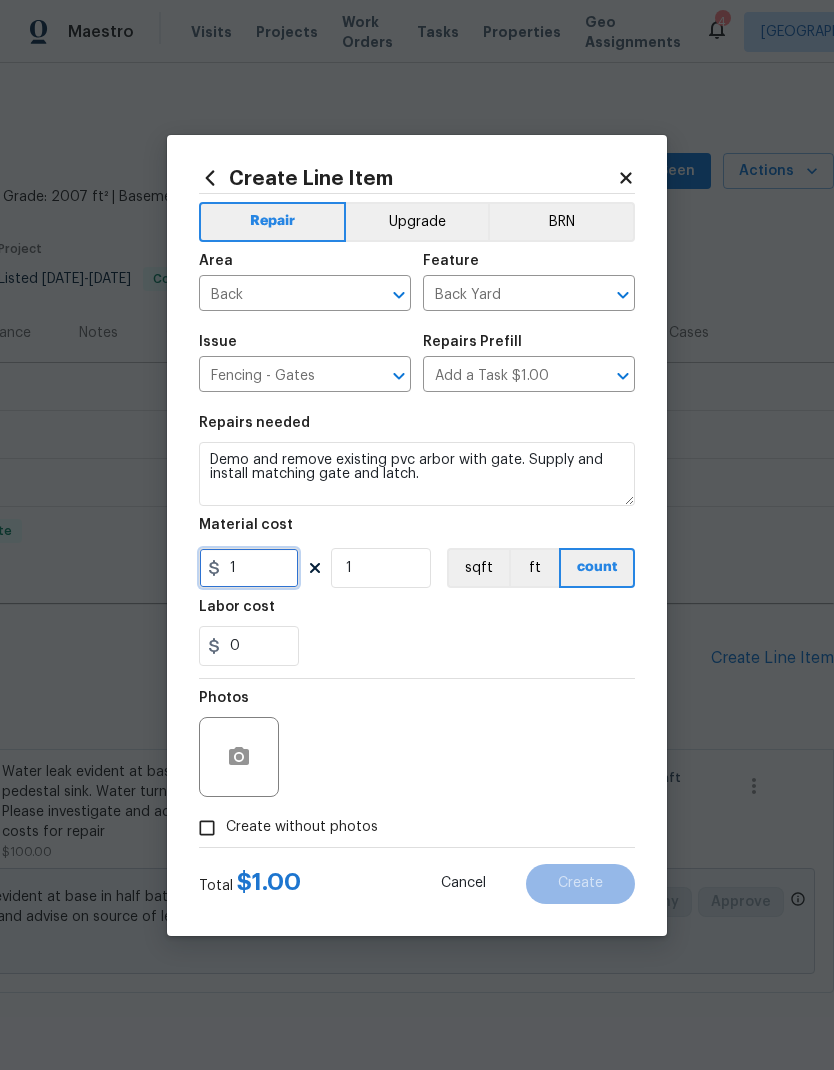 click on "1" at bounding box center [249, 568] 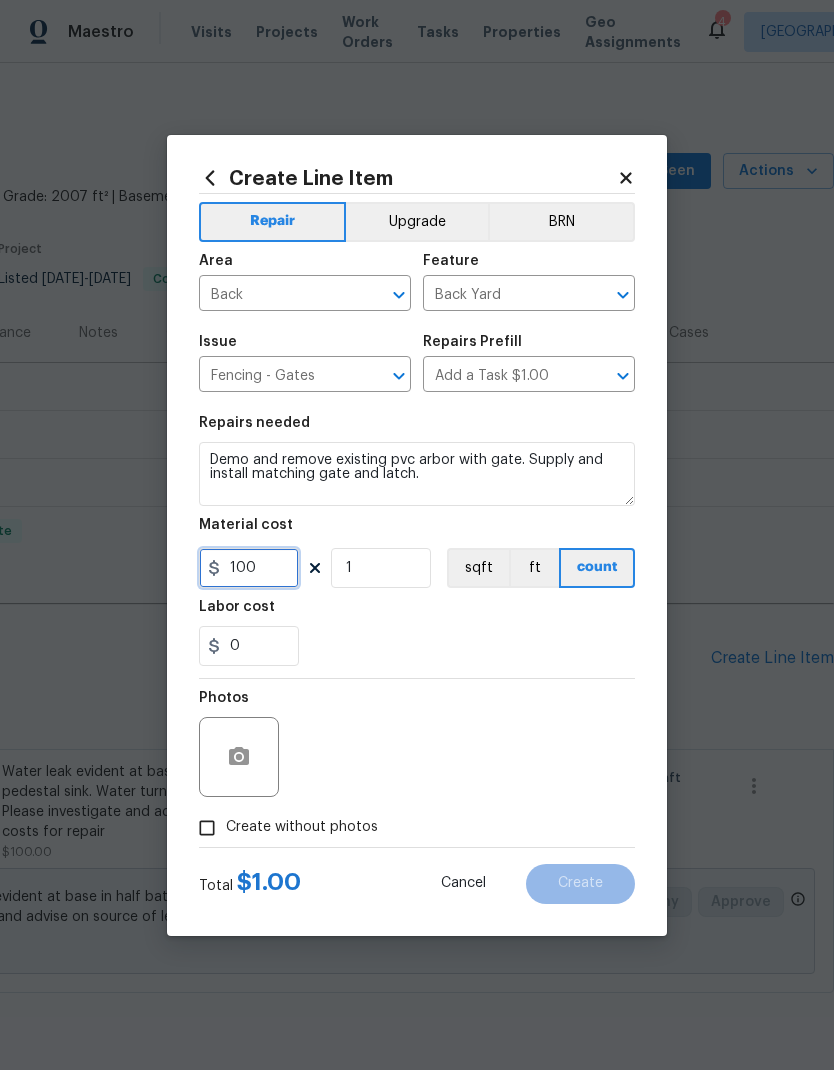 type on "100" 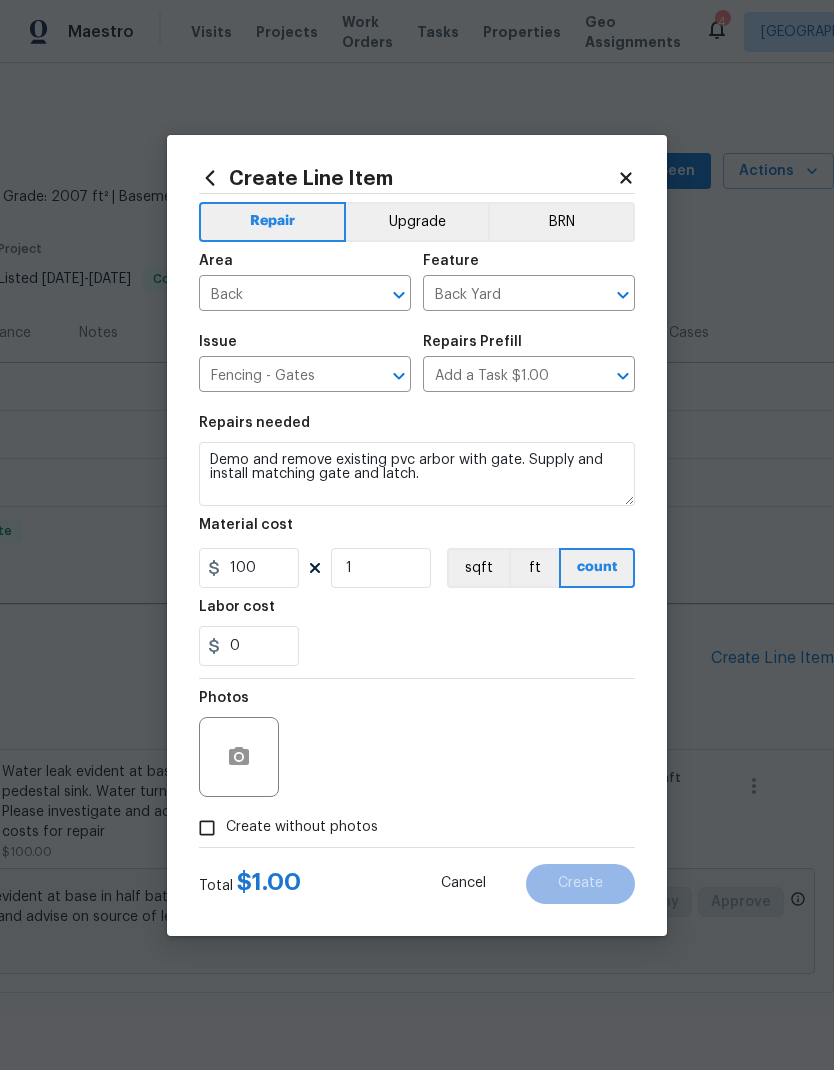 click on "0" at bounding box center (417, 646) 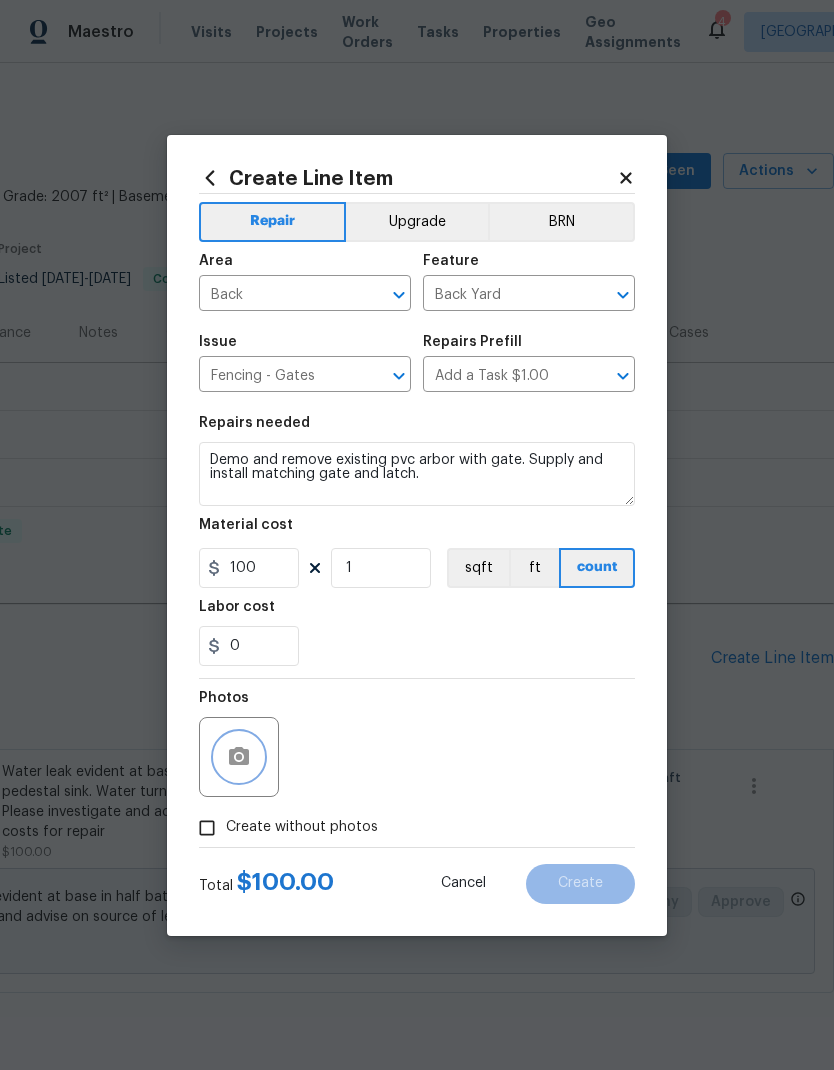 click at bounding box center (239, 757) 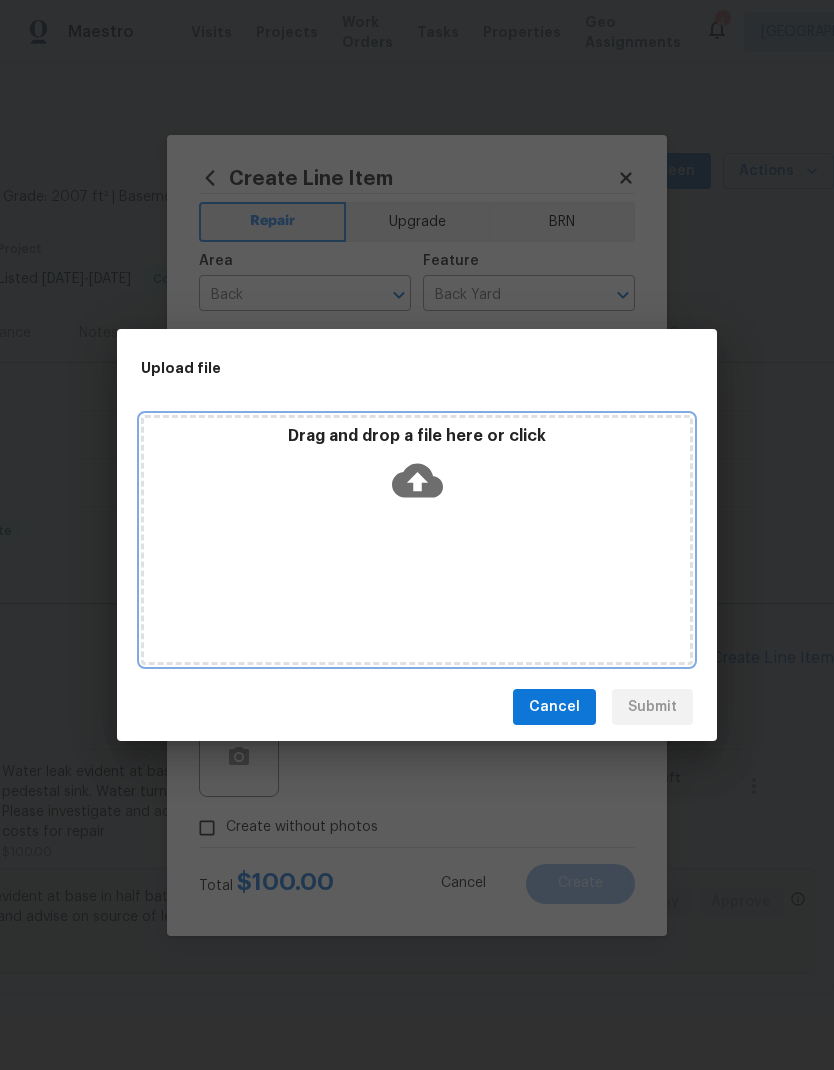 click on "Drag and drop a file here or click" at bounding box center (417, 540) 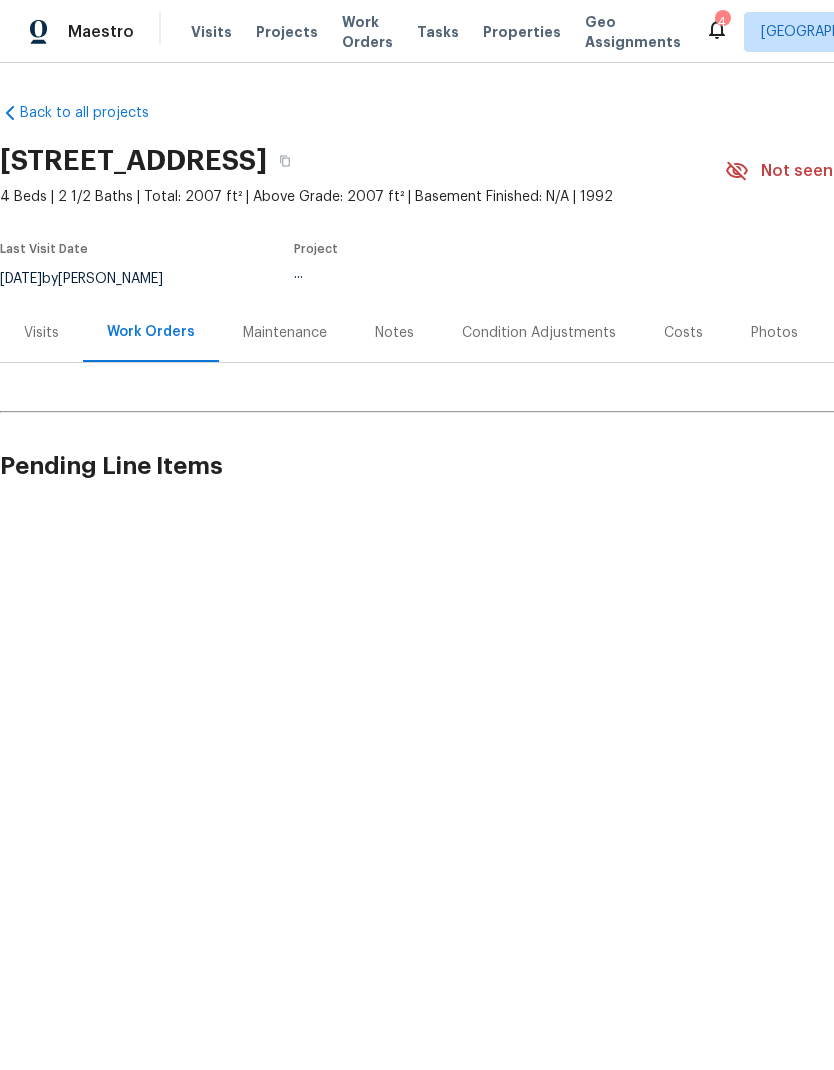 scroll, scrollTop: 0, scrollLeft: 0, axis: both 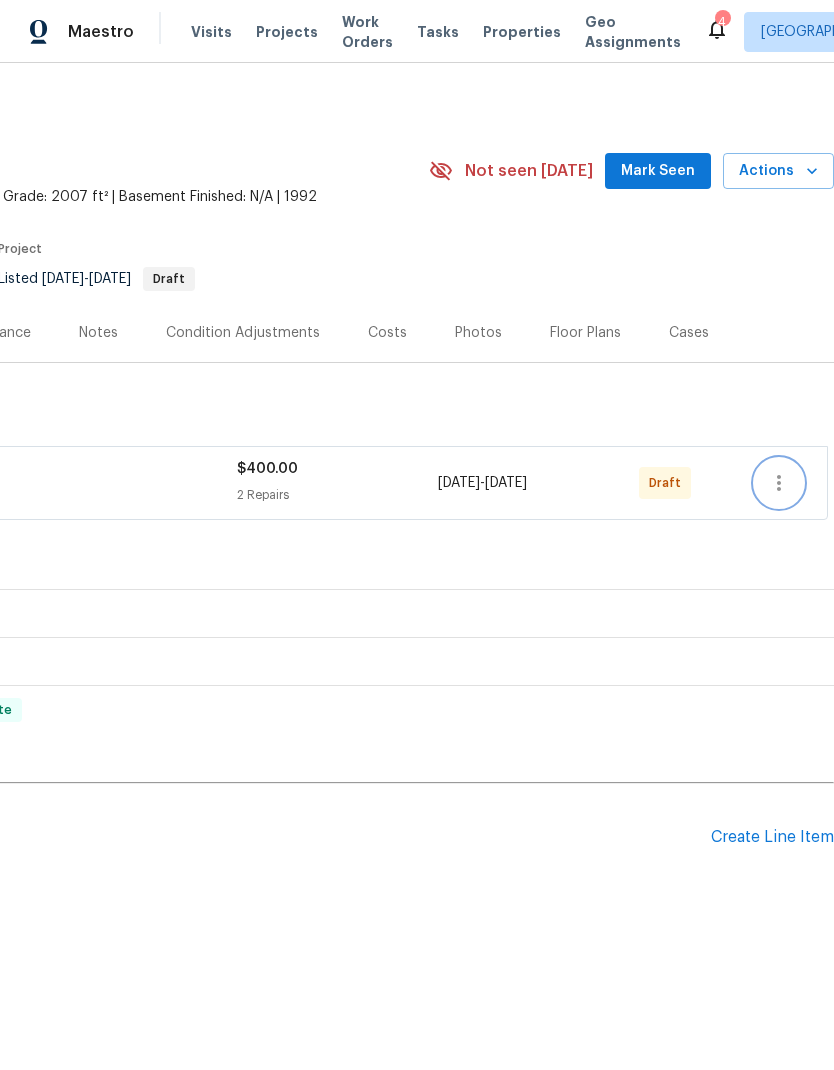 click 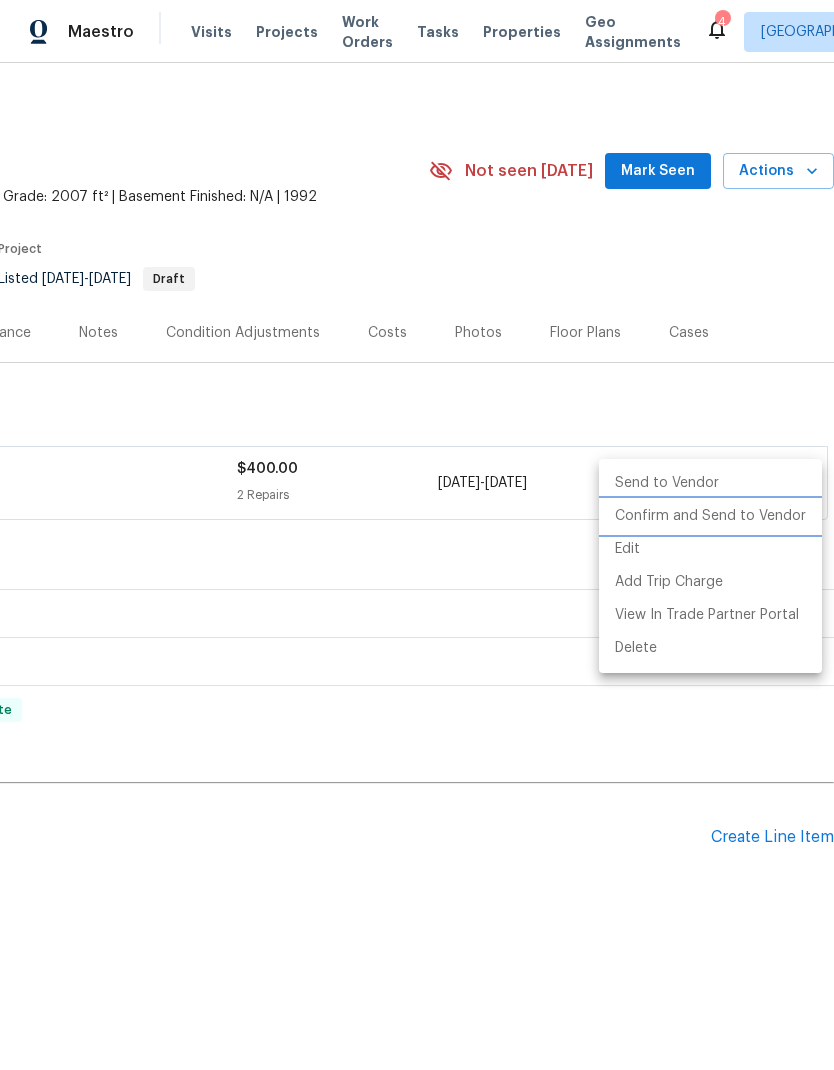 click on "Confirm and Send to Vendor" at bounding box center [710, 516] 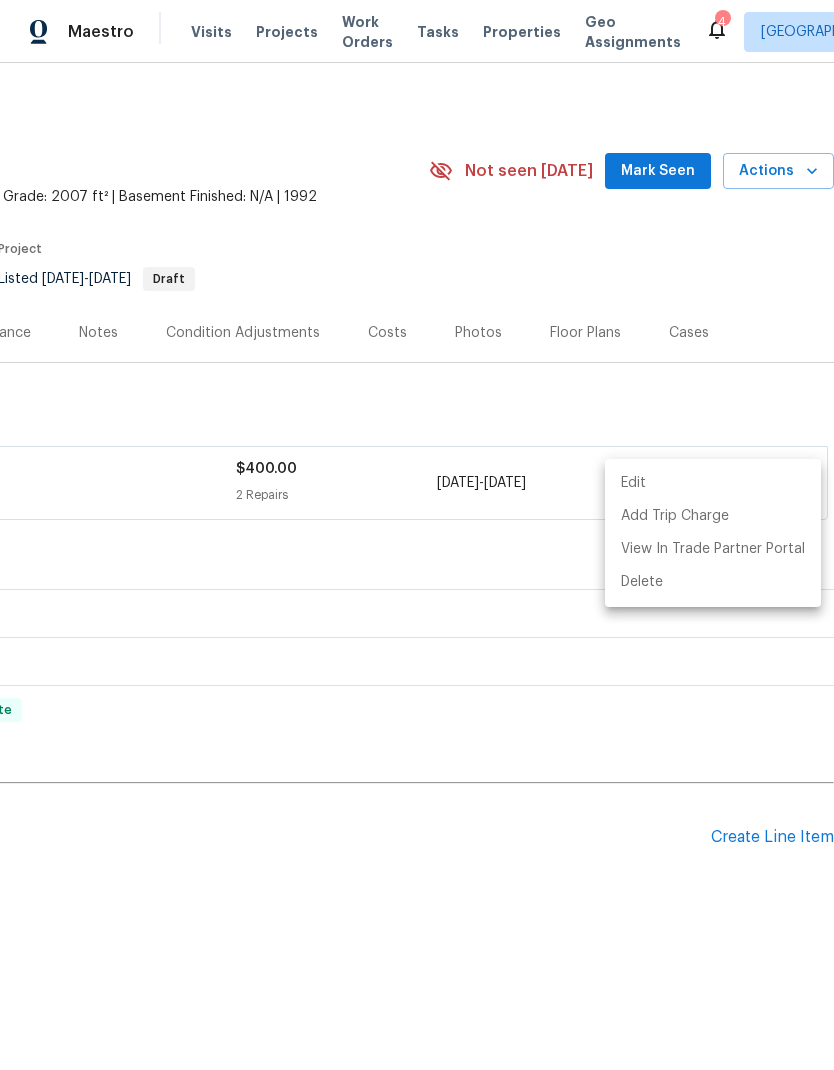 click at bounding box center (417, 535) 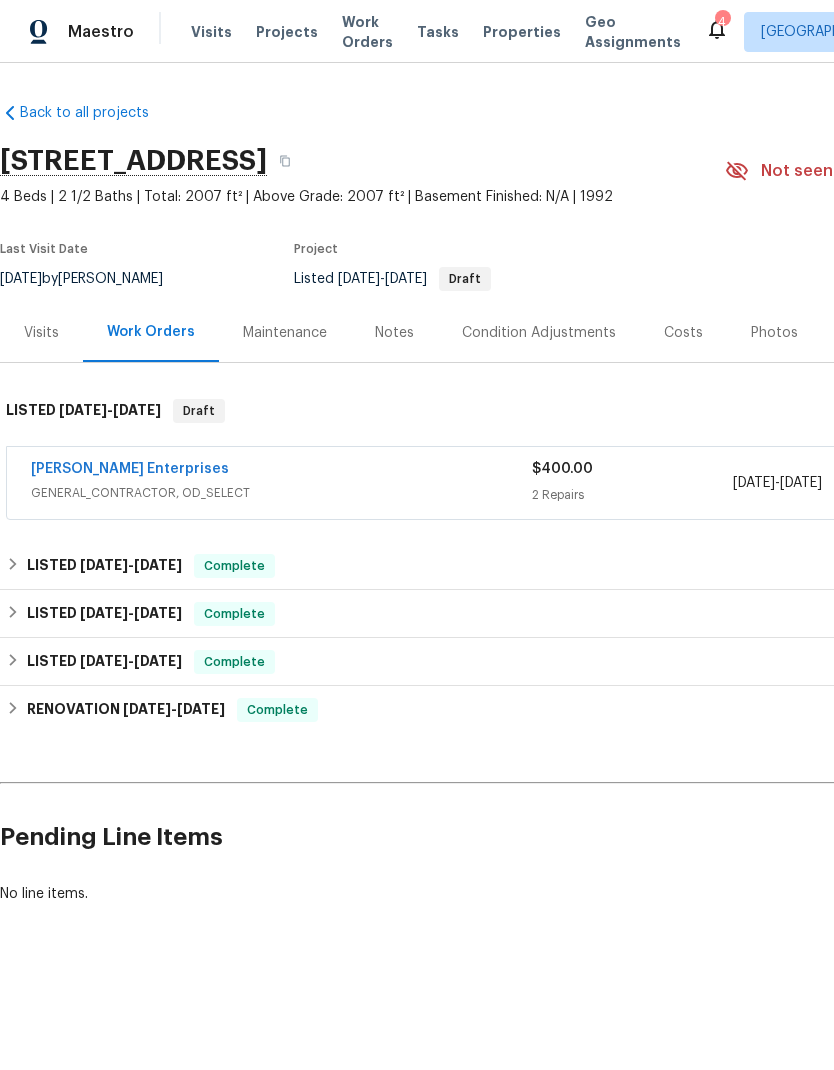 scroll, scrollTop: 0, scrollLeft: 0, axis: both 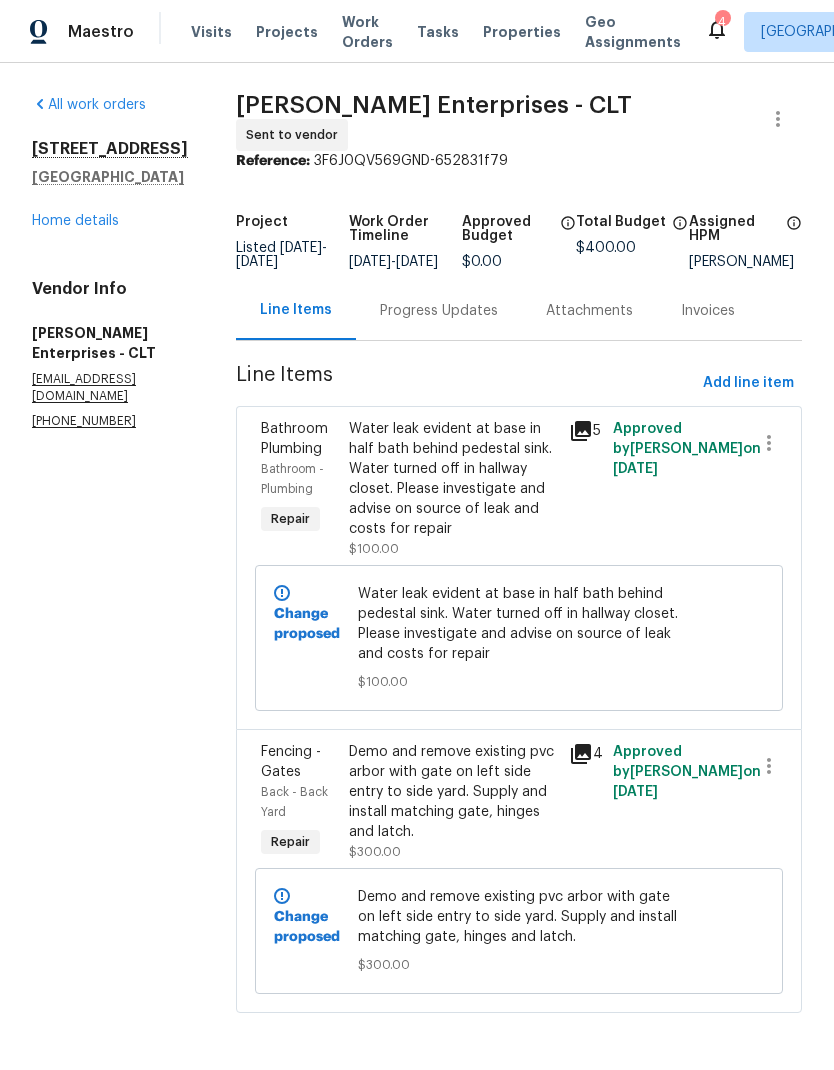 click on "Progress Updates" at bounding box center [439, 311] 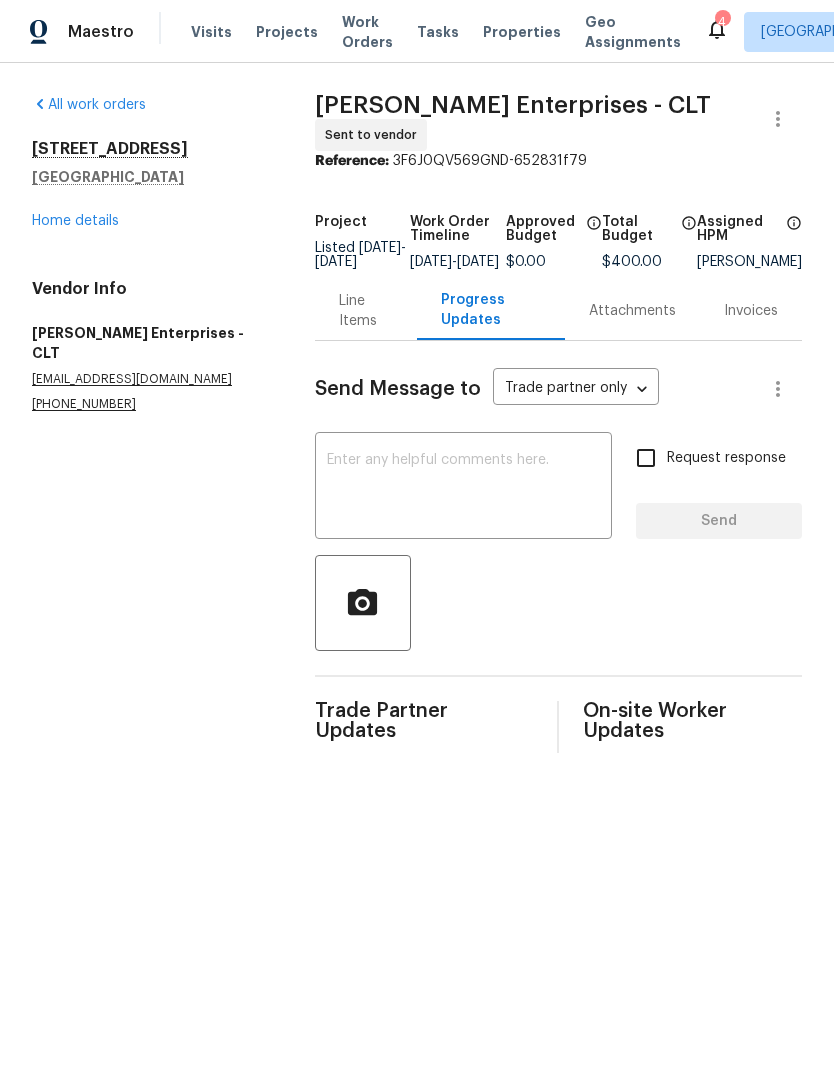 click at bounding box center [463, 488] 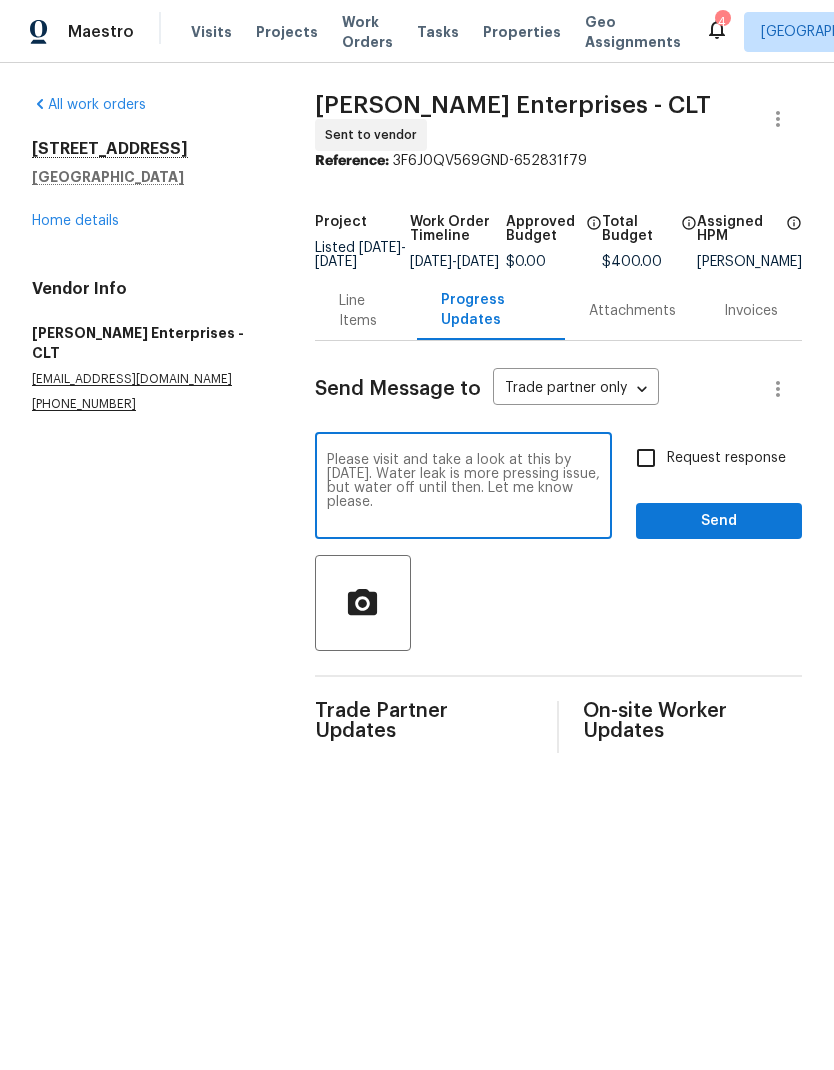 type on "Please visit and take a look at this by tomorrow. Water leak is more pressing issue, but water off until then. Let me know please." 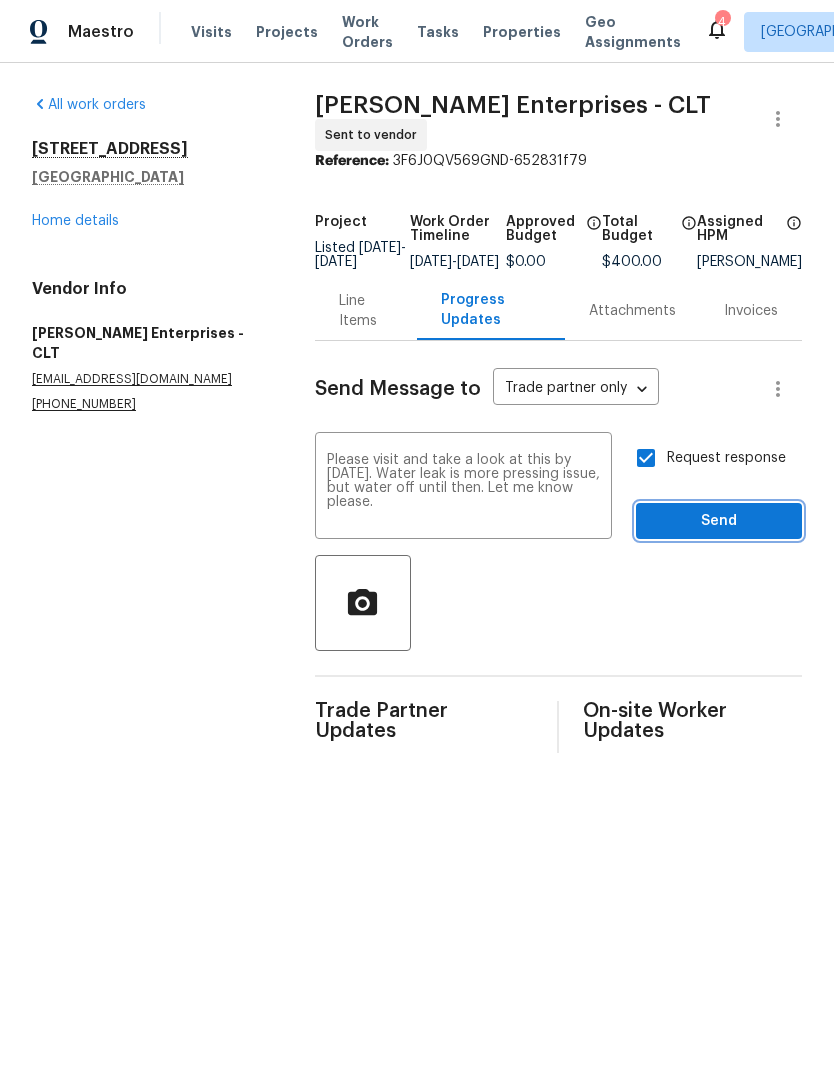 click on "Send" at bounding box center (719, 521) 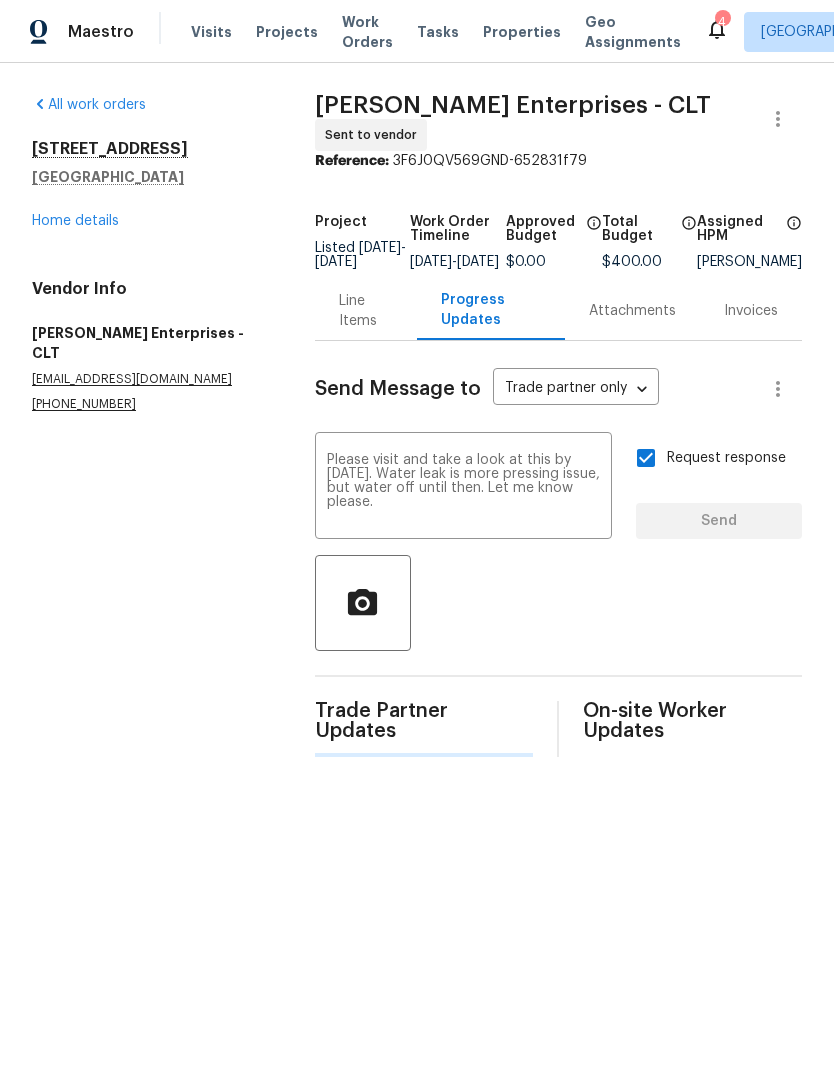 type 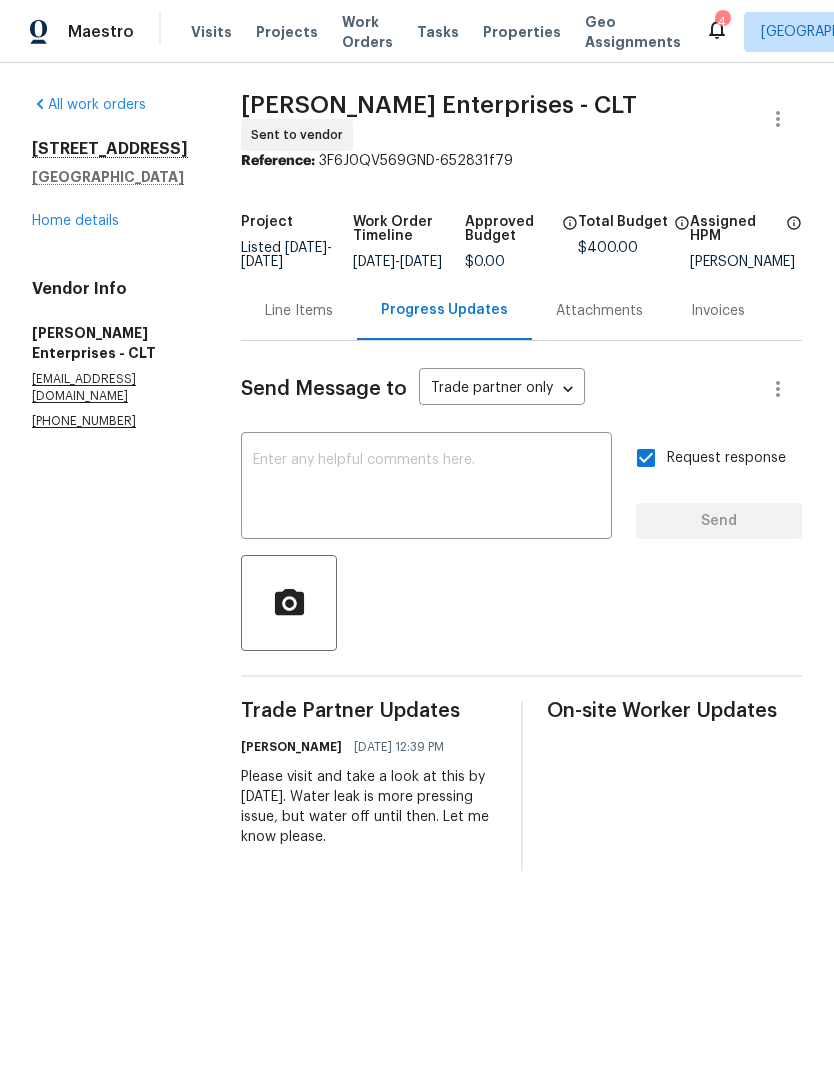 click on "Home details" at bounding box center (75, 221) 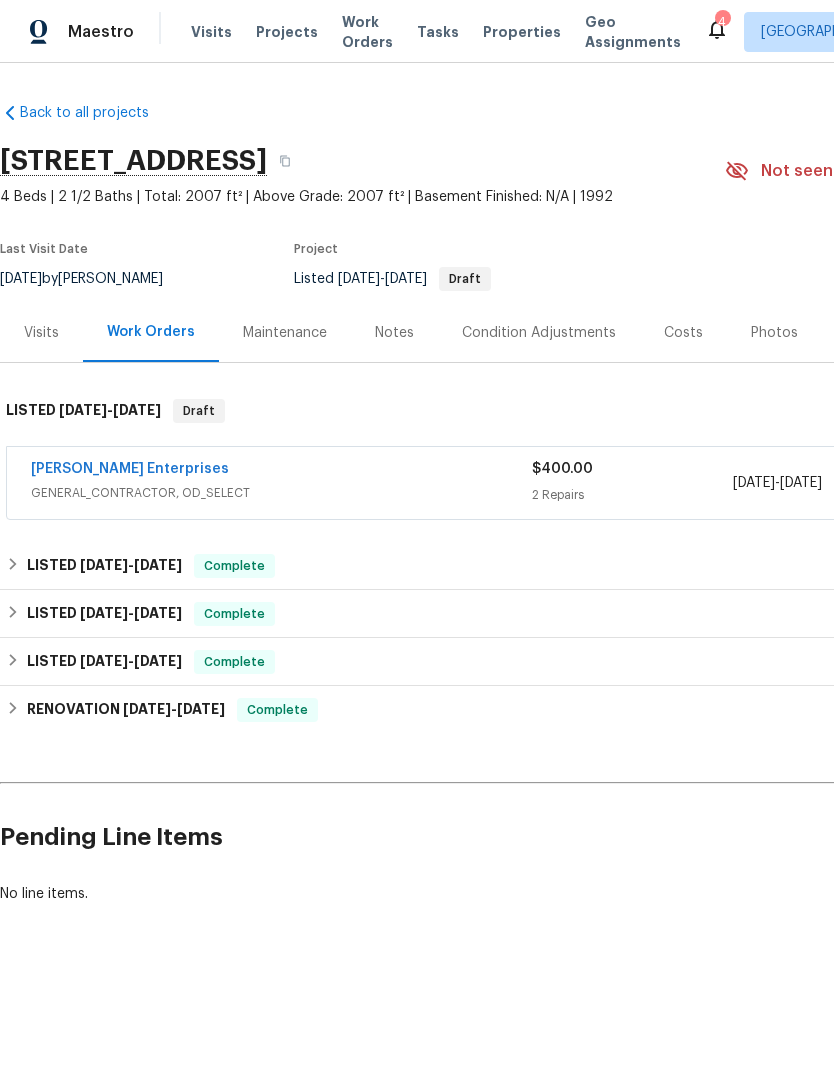 click on "Visits" at bounding box center (41, 333) 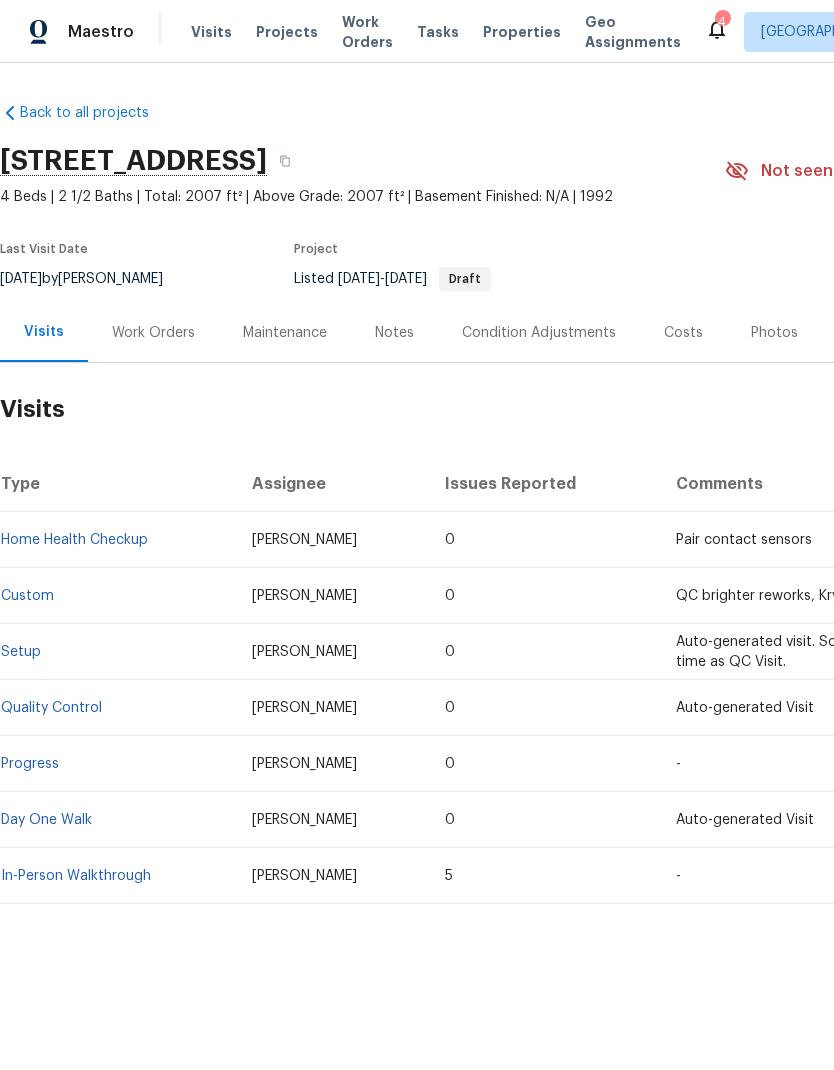 click on "Home Health Checkup" at bounding box center [74, 540] 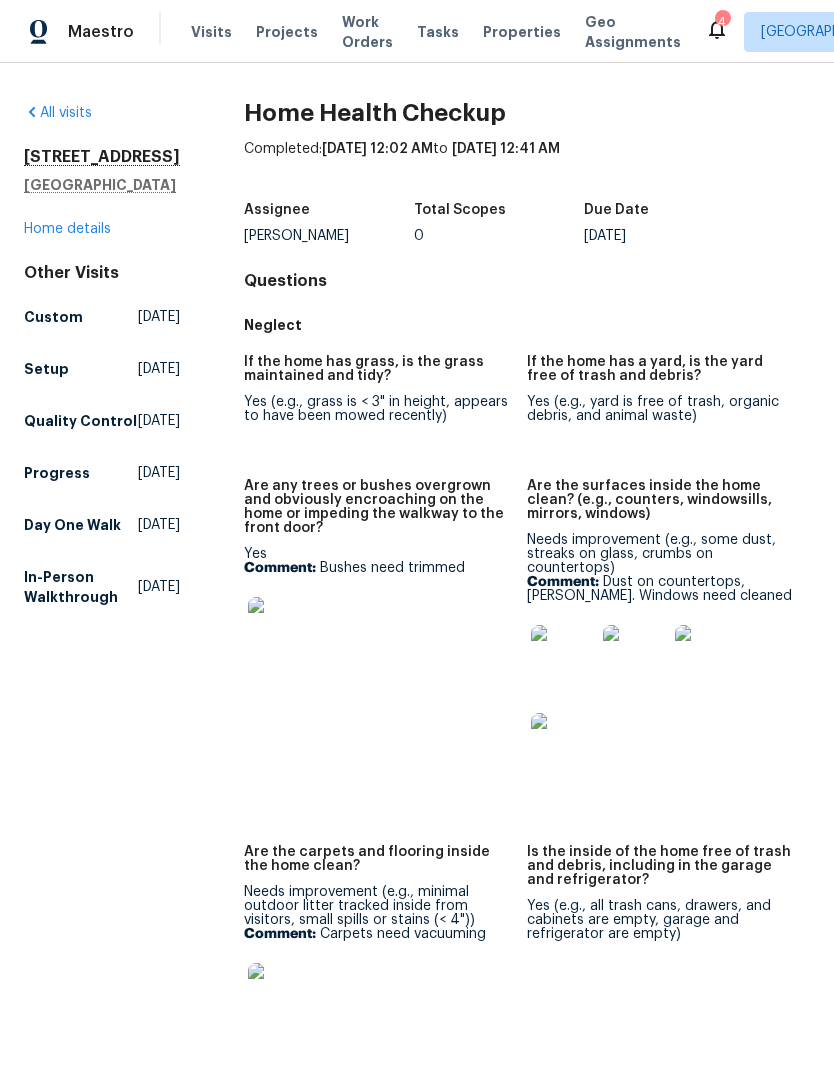 click on "Home details" at bounding box center (67, 229) 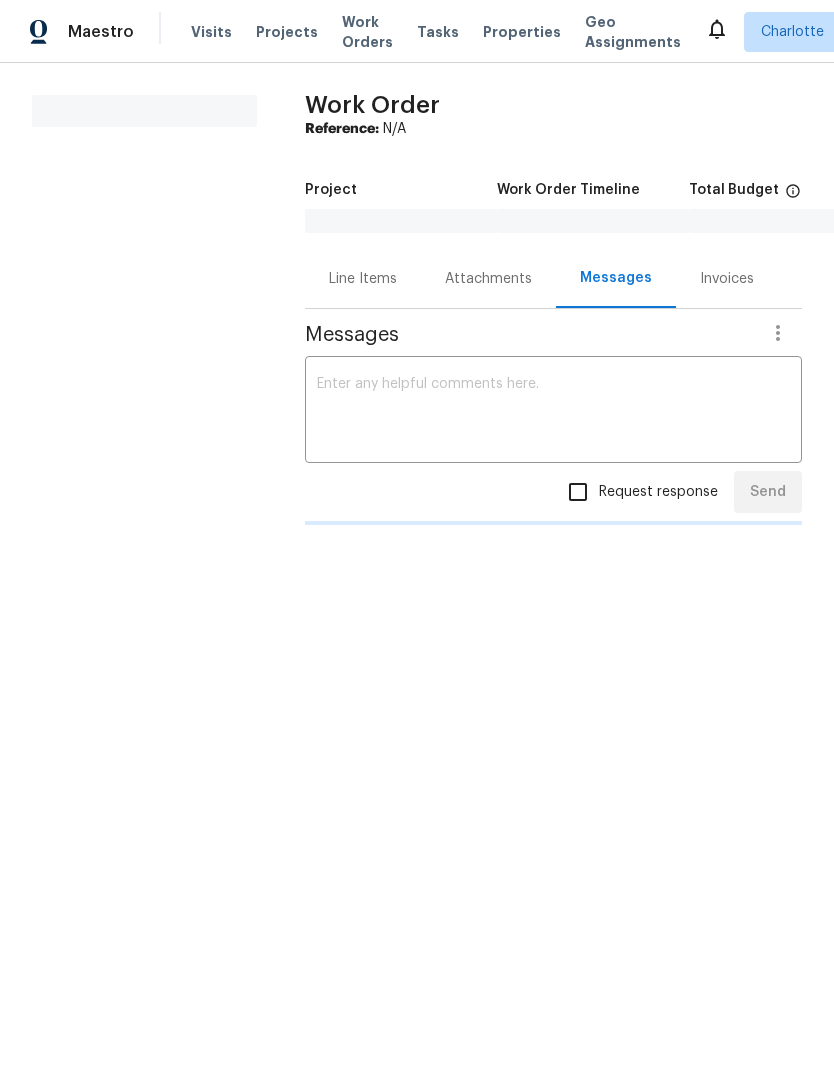 scroll, scrollTop: 0, scrollLeft: 0, axis: both 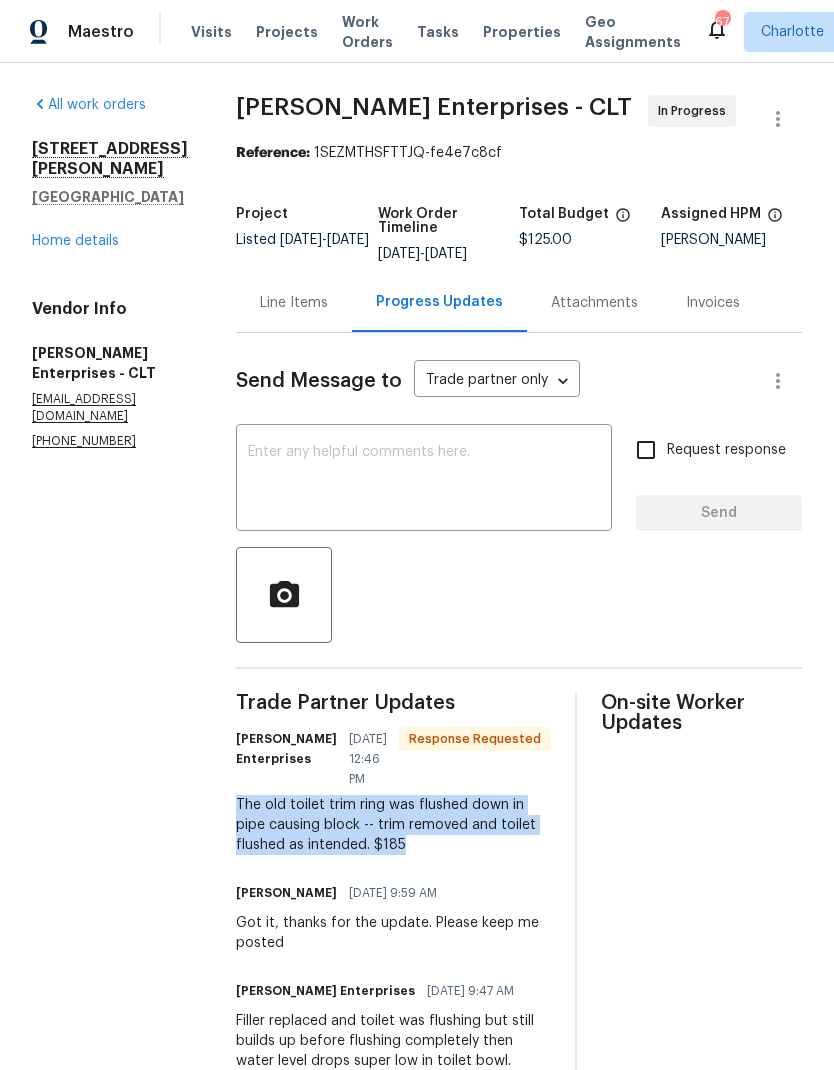 click on "Line Items" at bounding box center (294, 302) 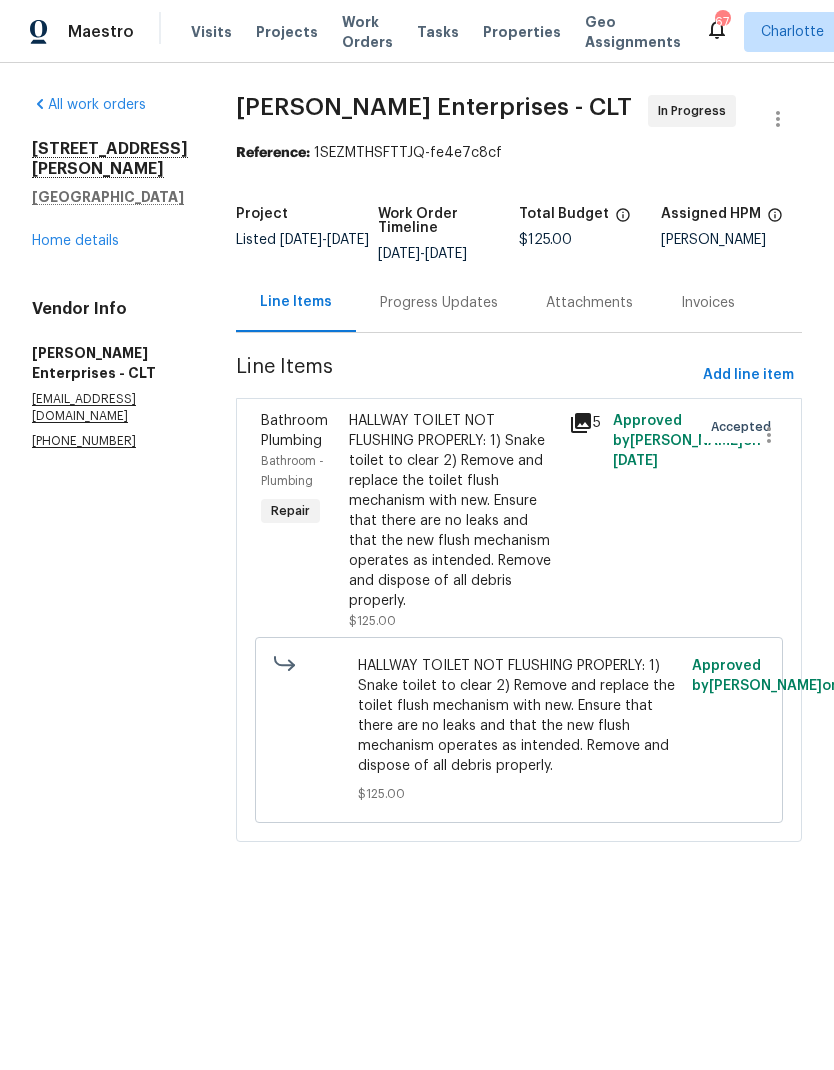 click on "Bathroom Plumbing" at bounding box center (294, 431) 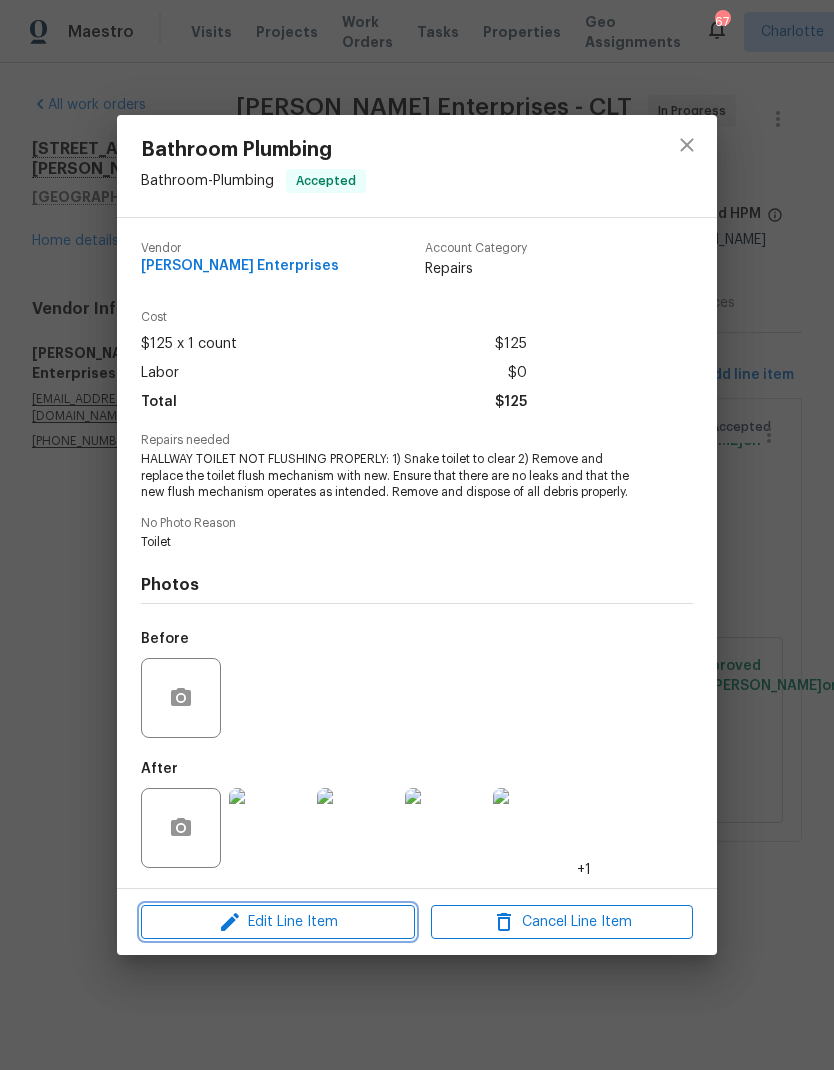 click on "Edit Line Item" at bounding box center (278, 922) 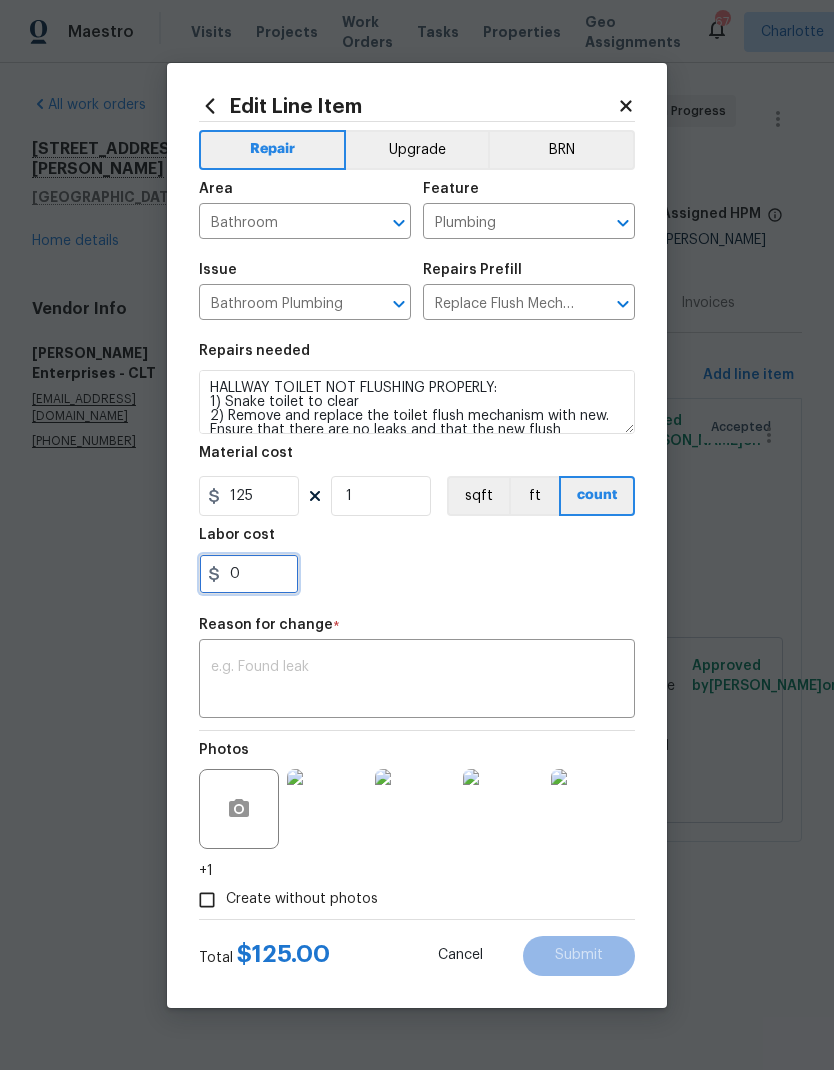 click on "0" at bounding box center [249, 574] 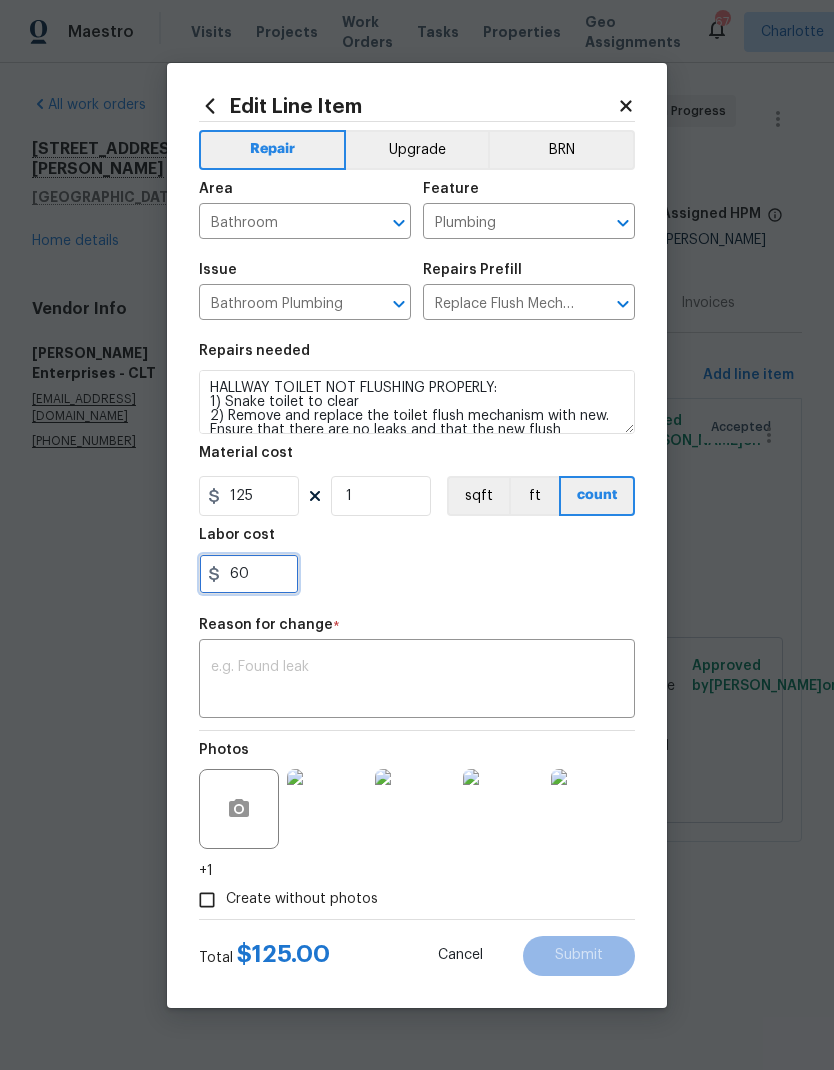 type on "60" 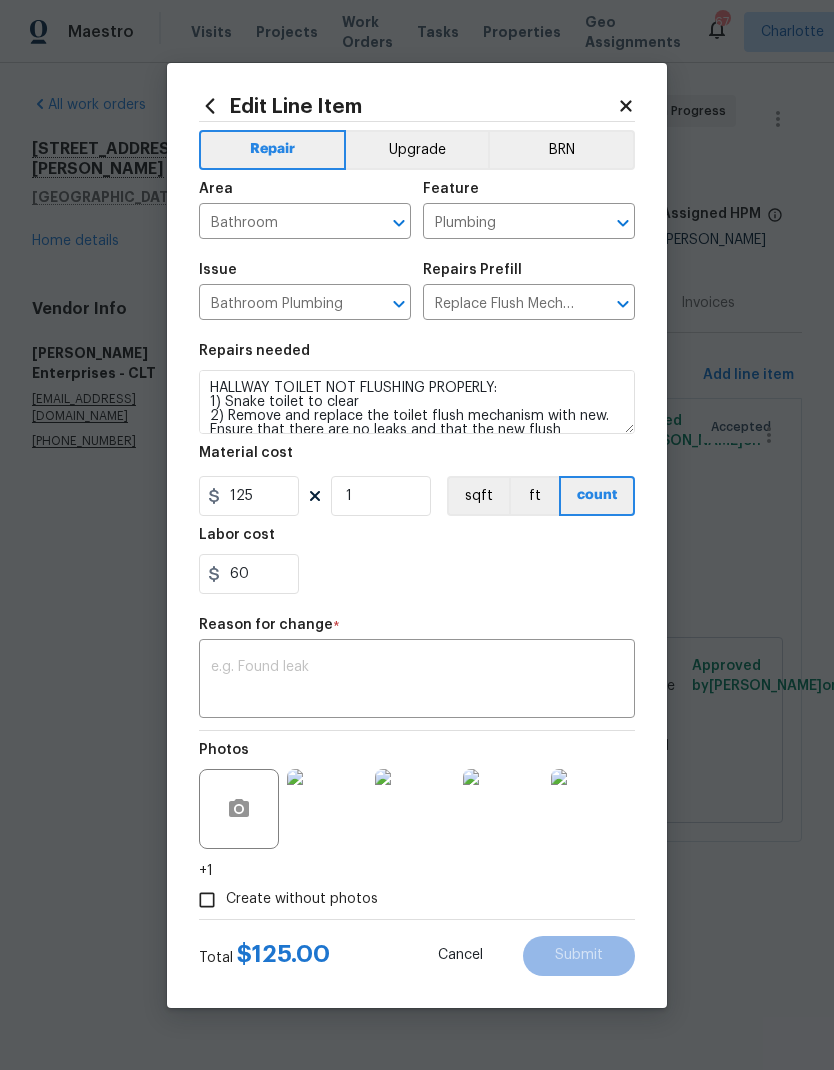 click on "x ​" at bounding box center [417, 681] 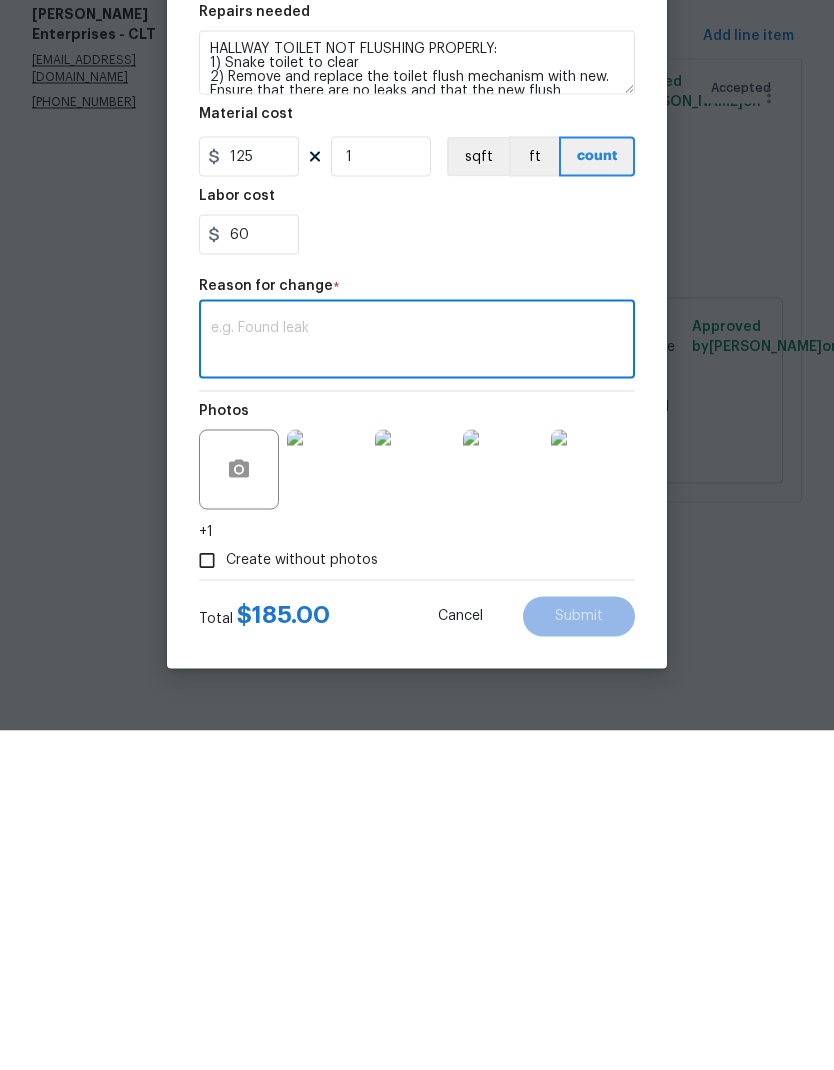 click at bounding box center (417, 681) 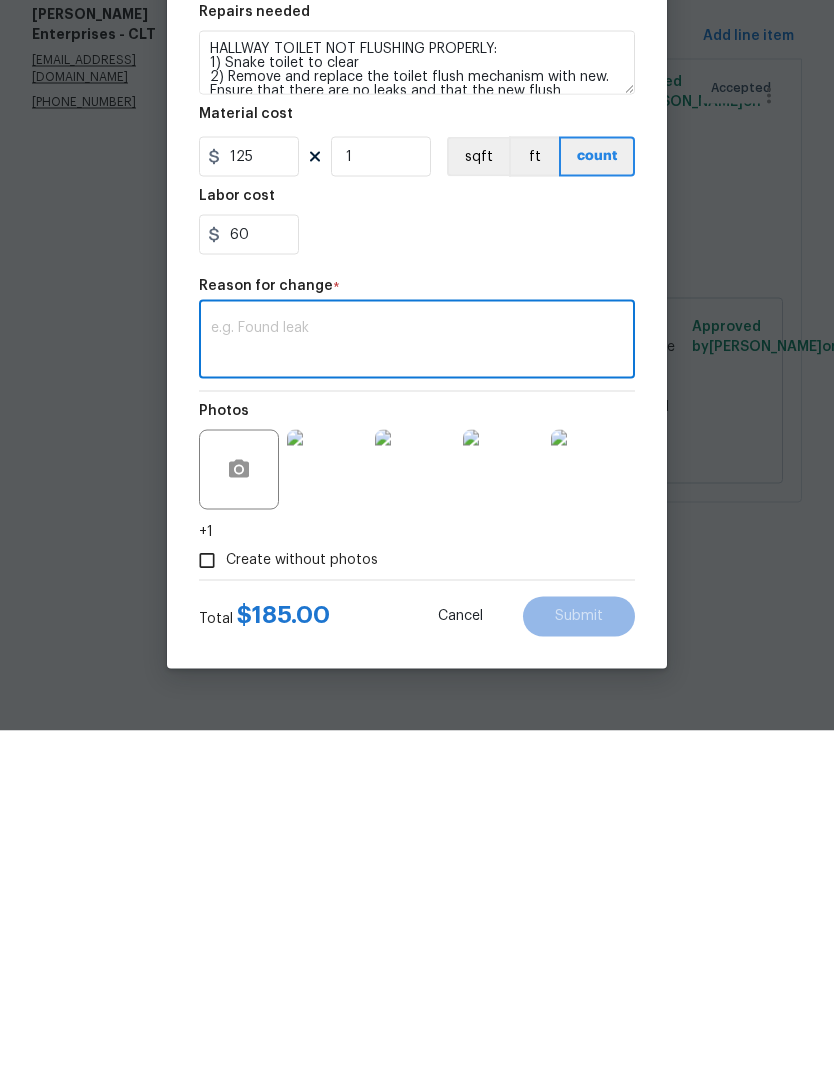 paste on "The old toilet trim ring was flushed down in pipe causing block -- trim removed and toilet flushed as intended. $185" 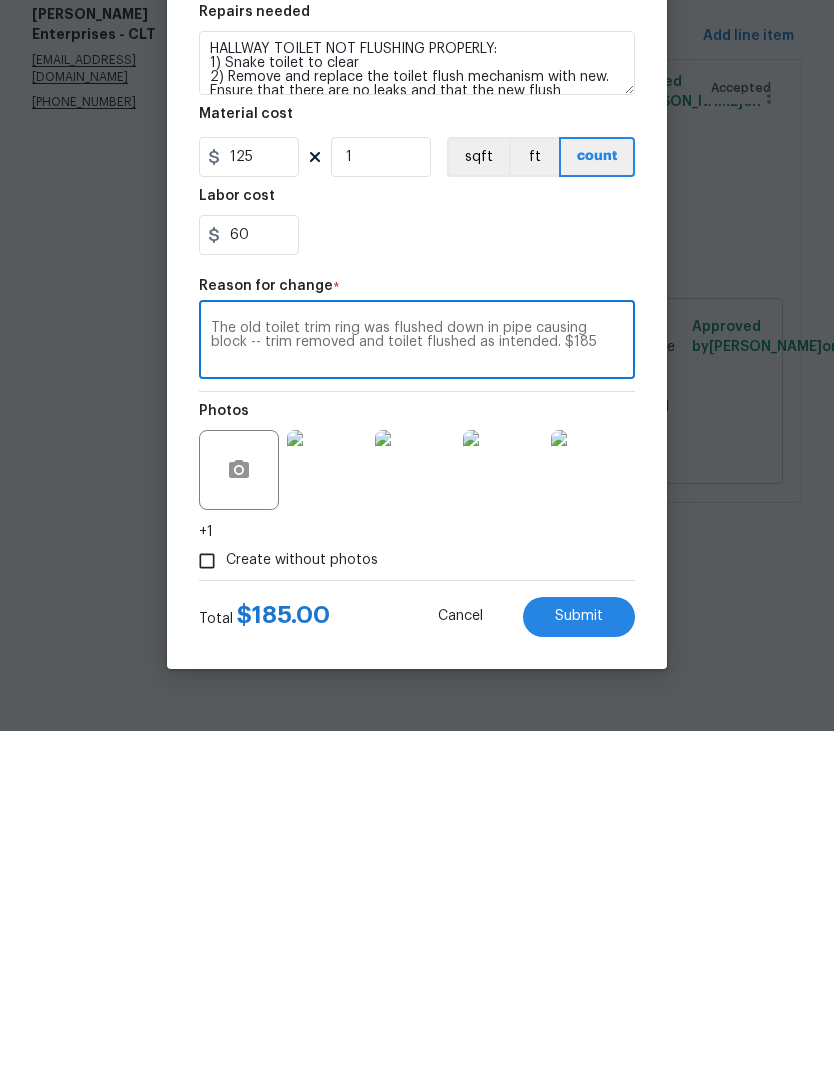 type on "The old toilet trim ring was flushed down in pipe causing block -- trim removed and toilet flushed as intended. $185" 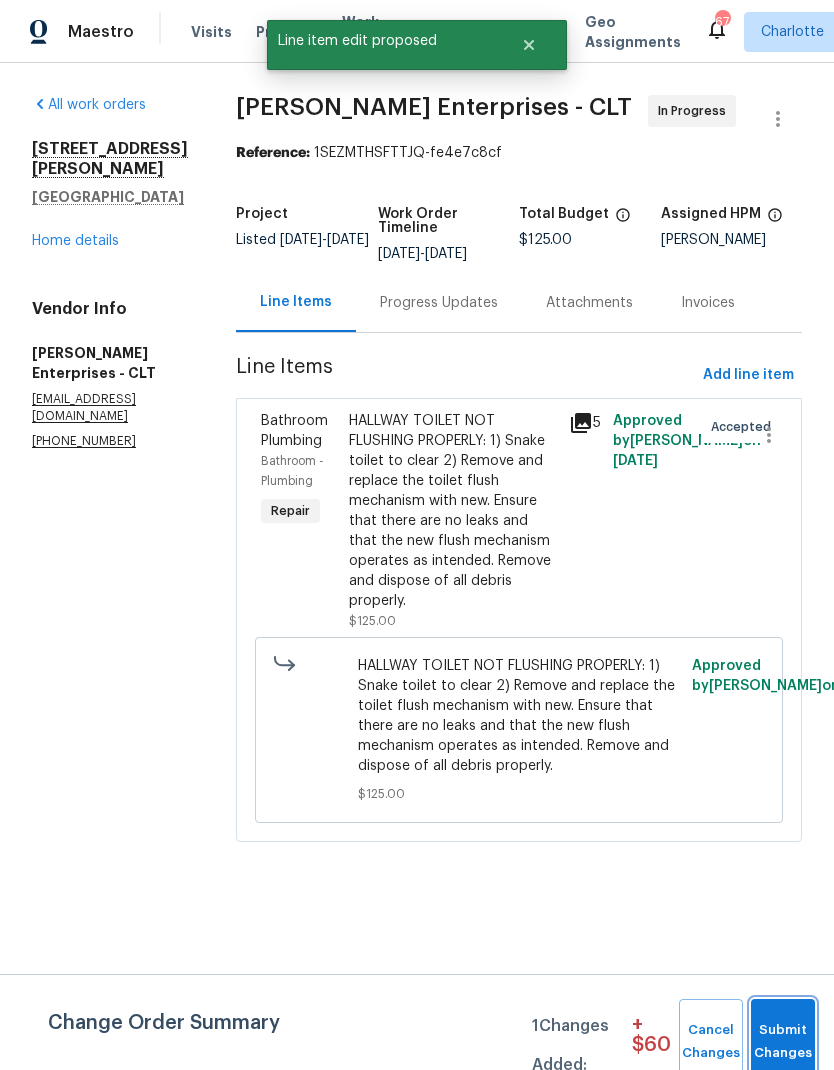 click on "Submit Changes" at bounding box center (783, 1042) 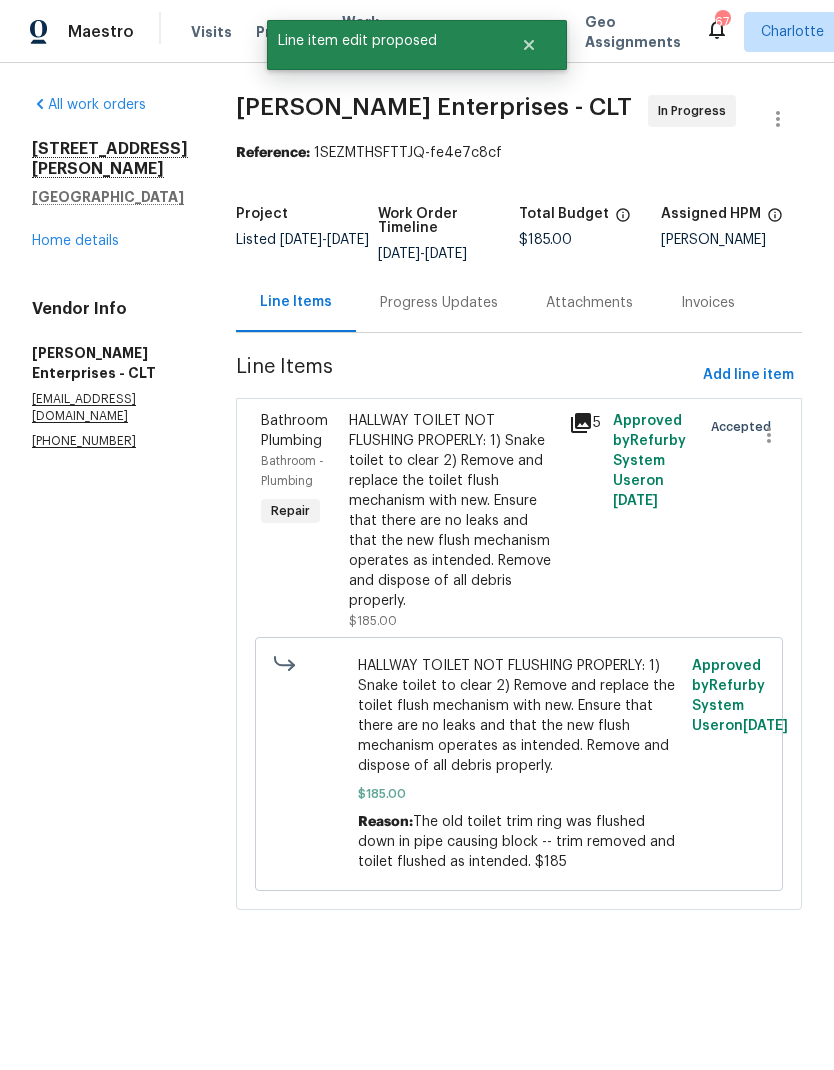 click on "Progress Updates" at bounding box center (439, 302) 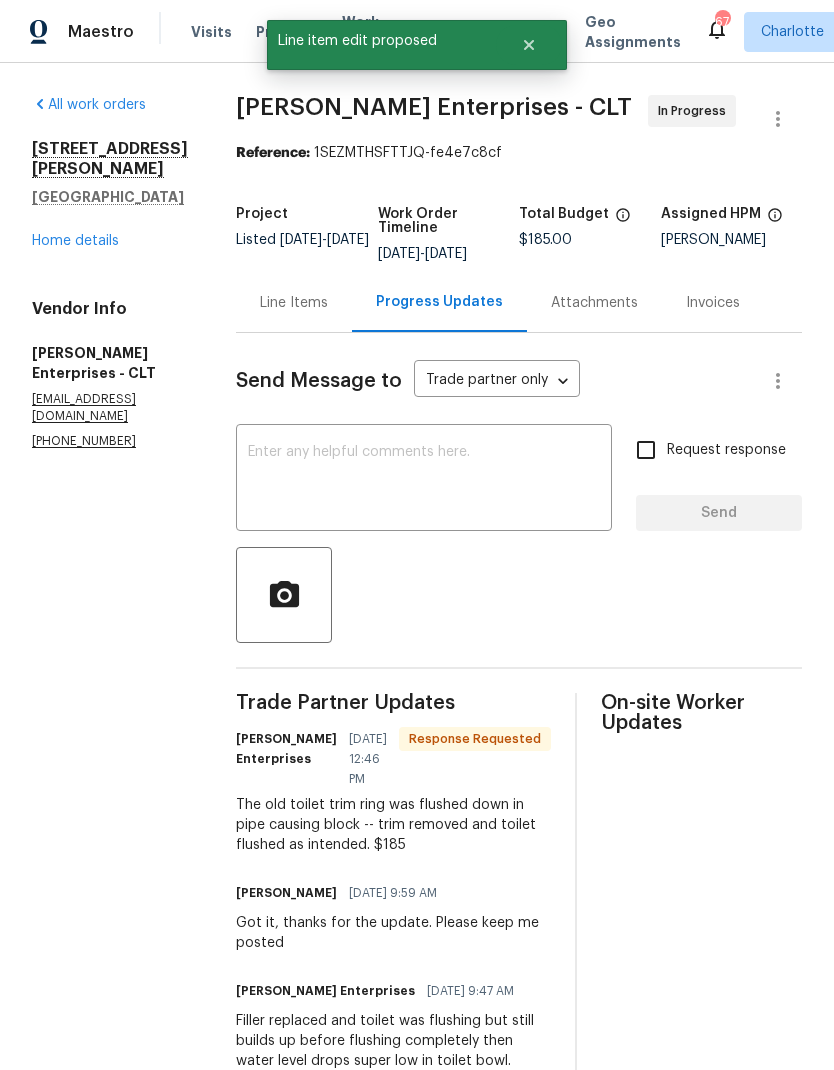 click at bounding box center (424, 480) 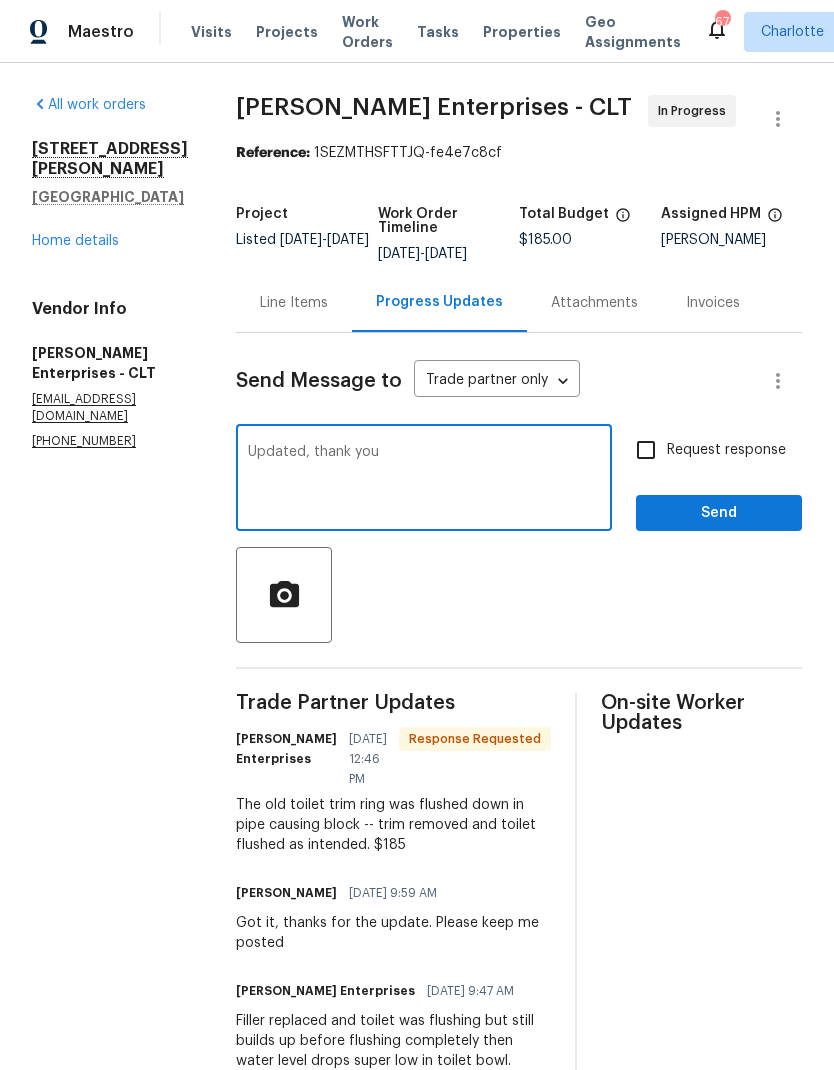 type on "Updated, thank you" 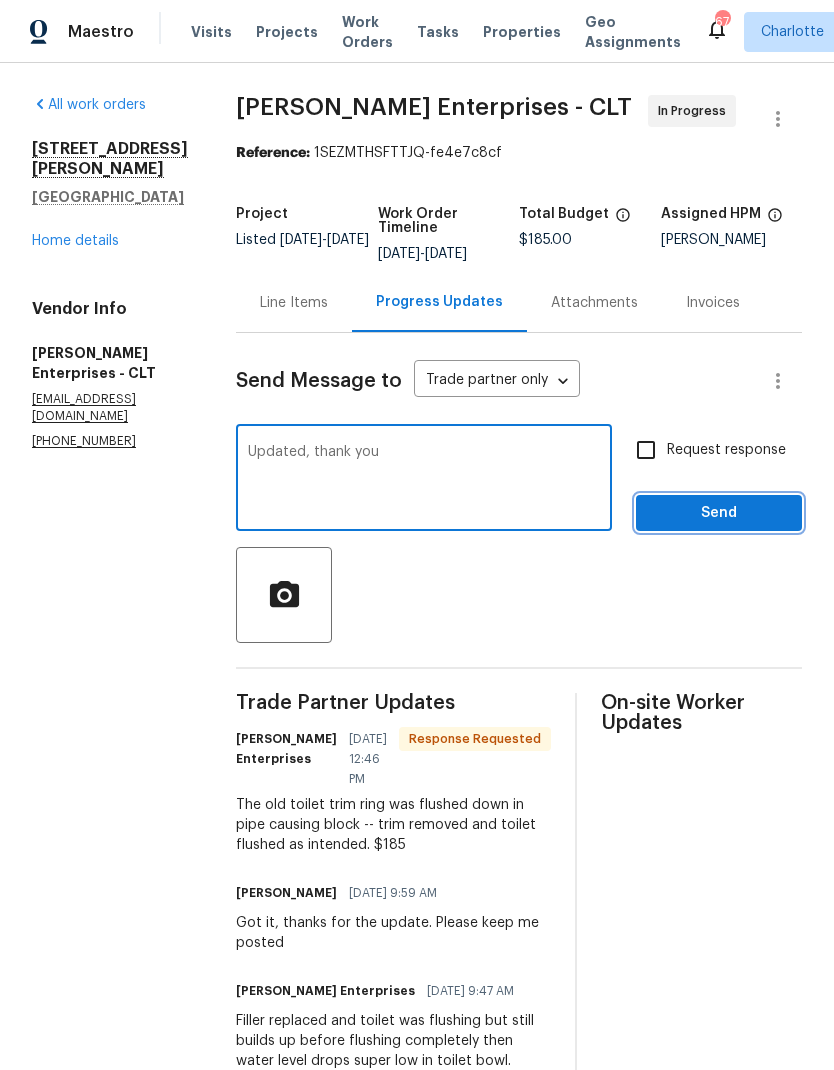 click on "Send" at bounding box center [719, 513] 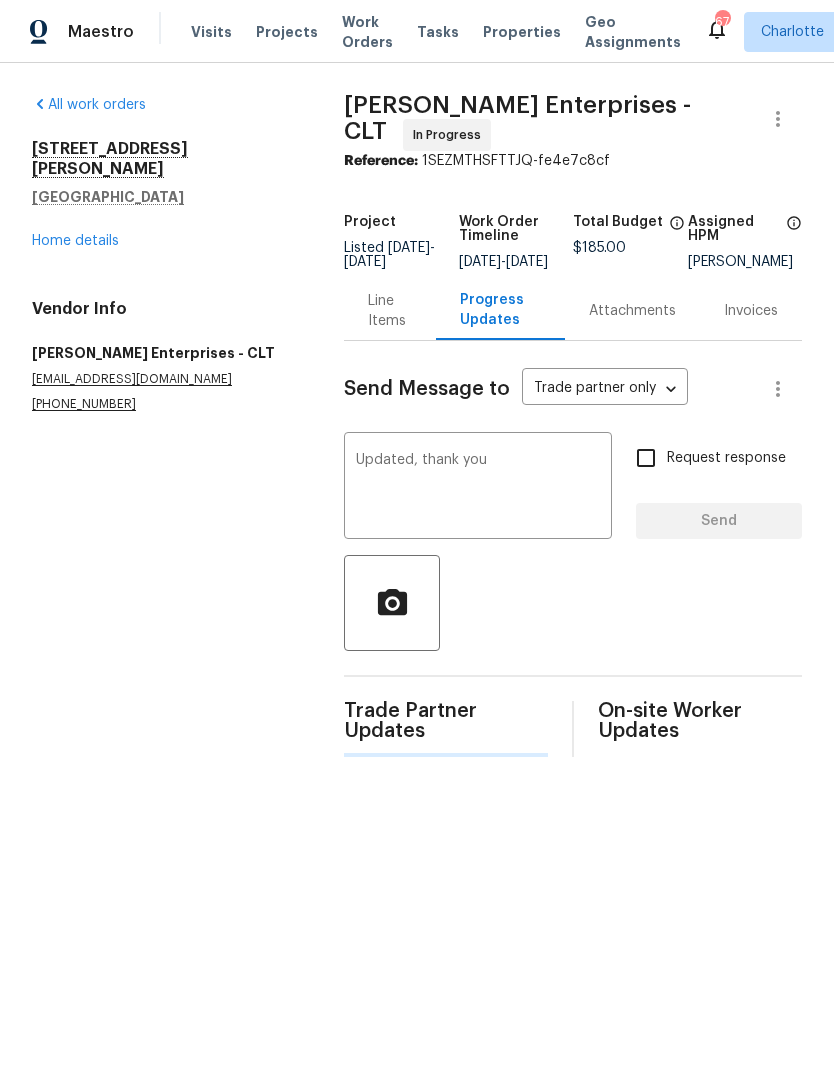 type 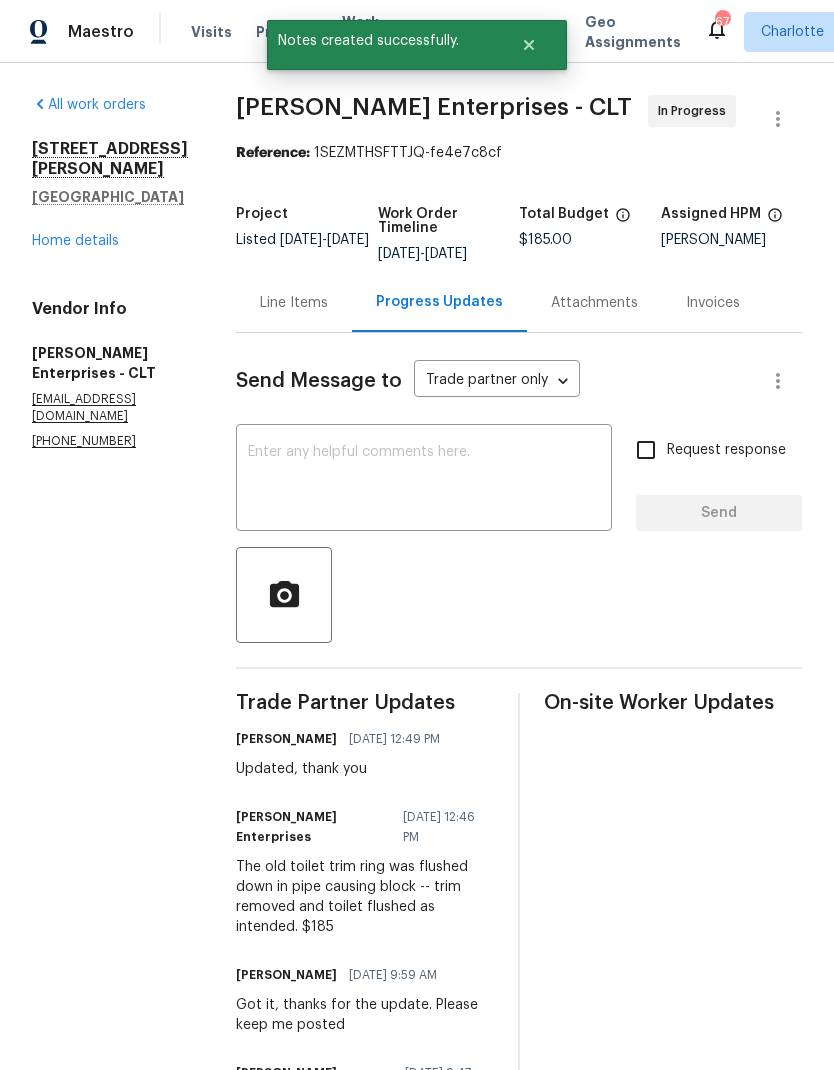 click on "Line Items" at bounding box center (294, 302) 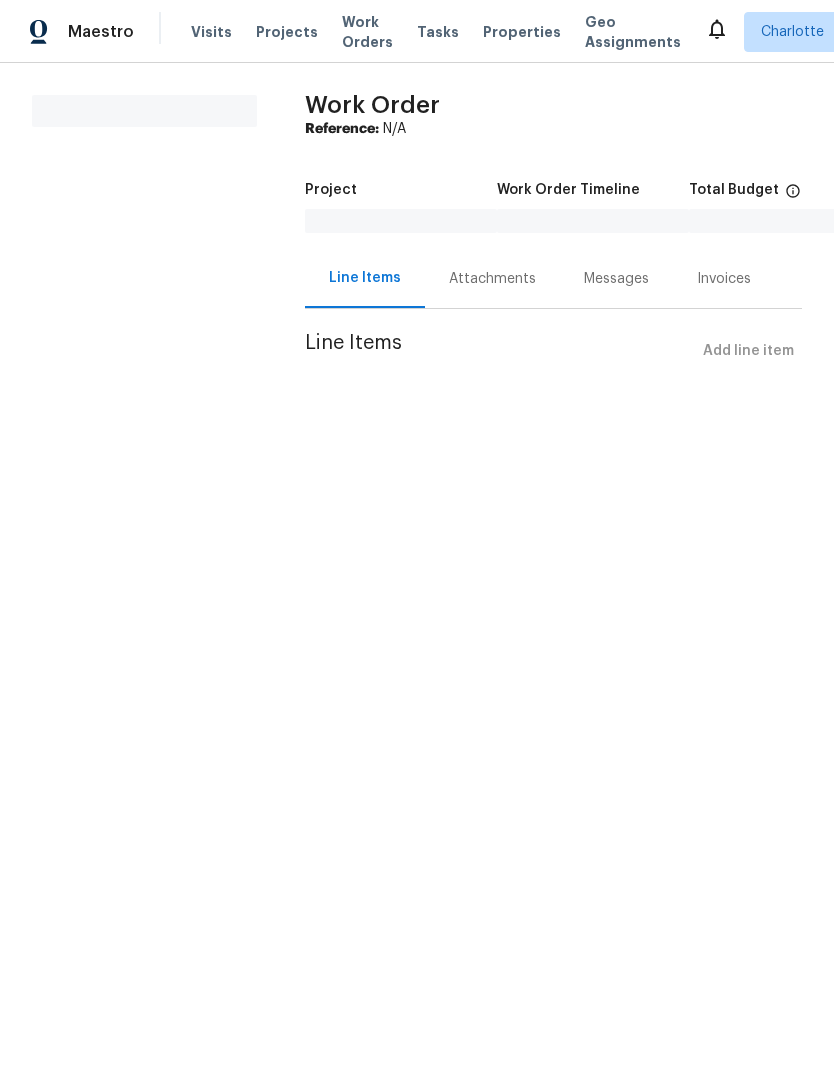 scroll, scrollTop: 0, scrollLeft: 0, axis: both 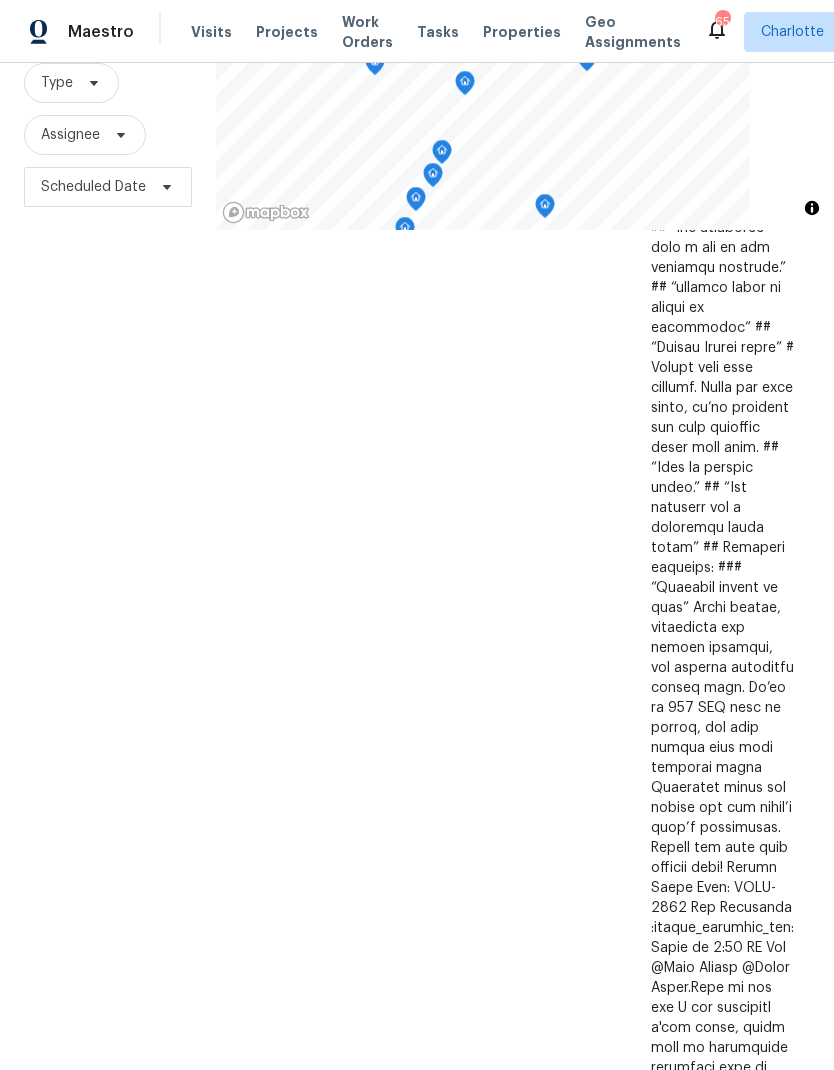 click 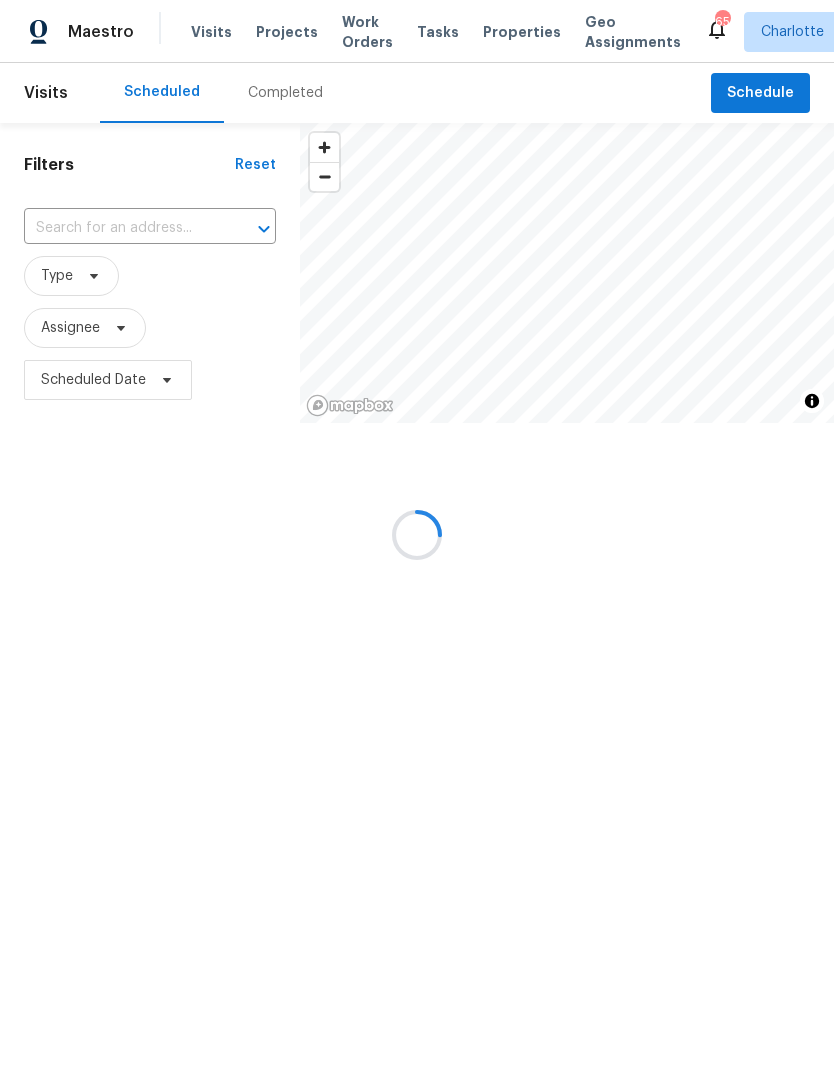 scroll, scrollTop: 0, scrollLeft: 0, axis: both 